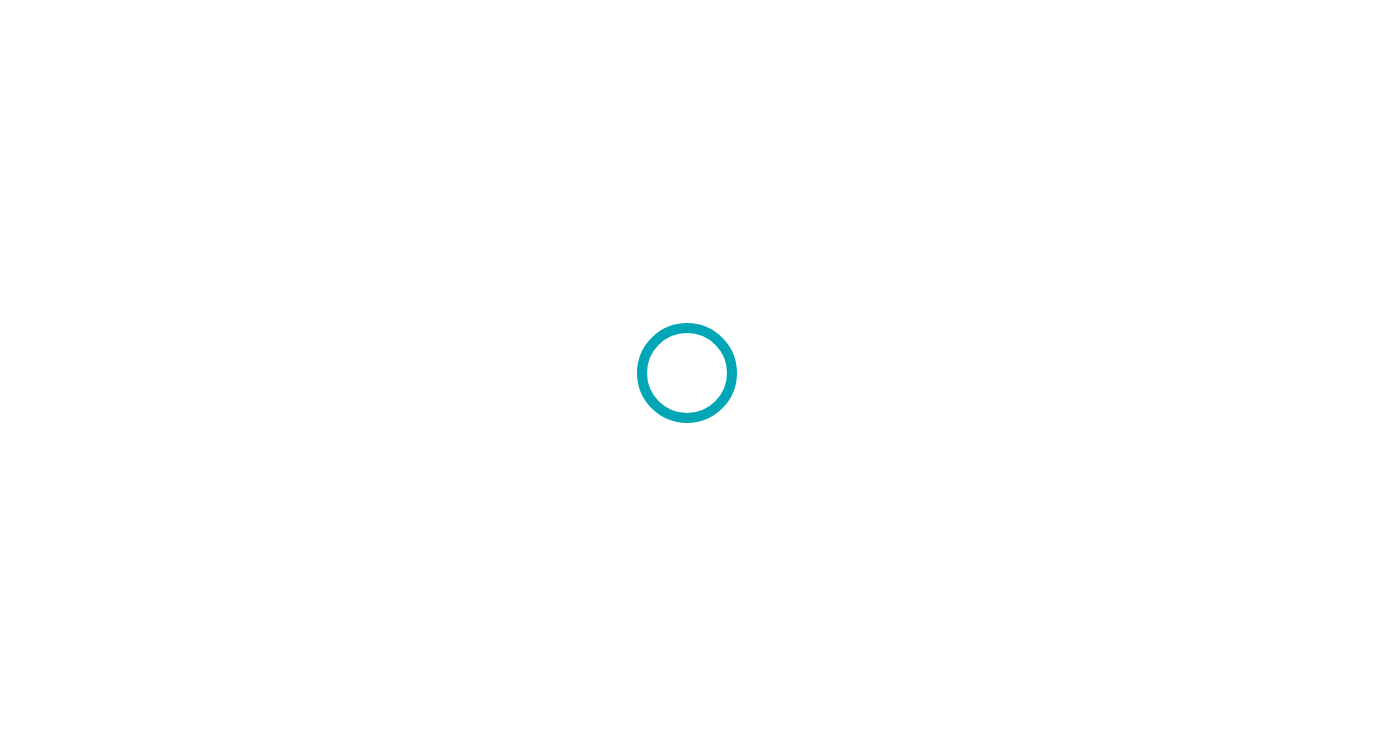 scroll, scrollTop: 0, scrollLeft: 0, axis: both 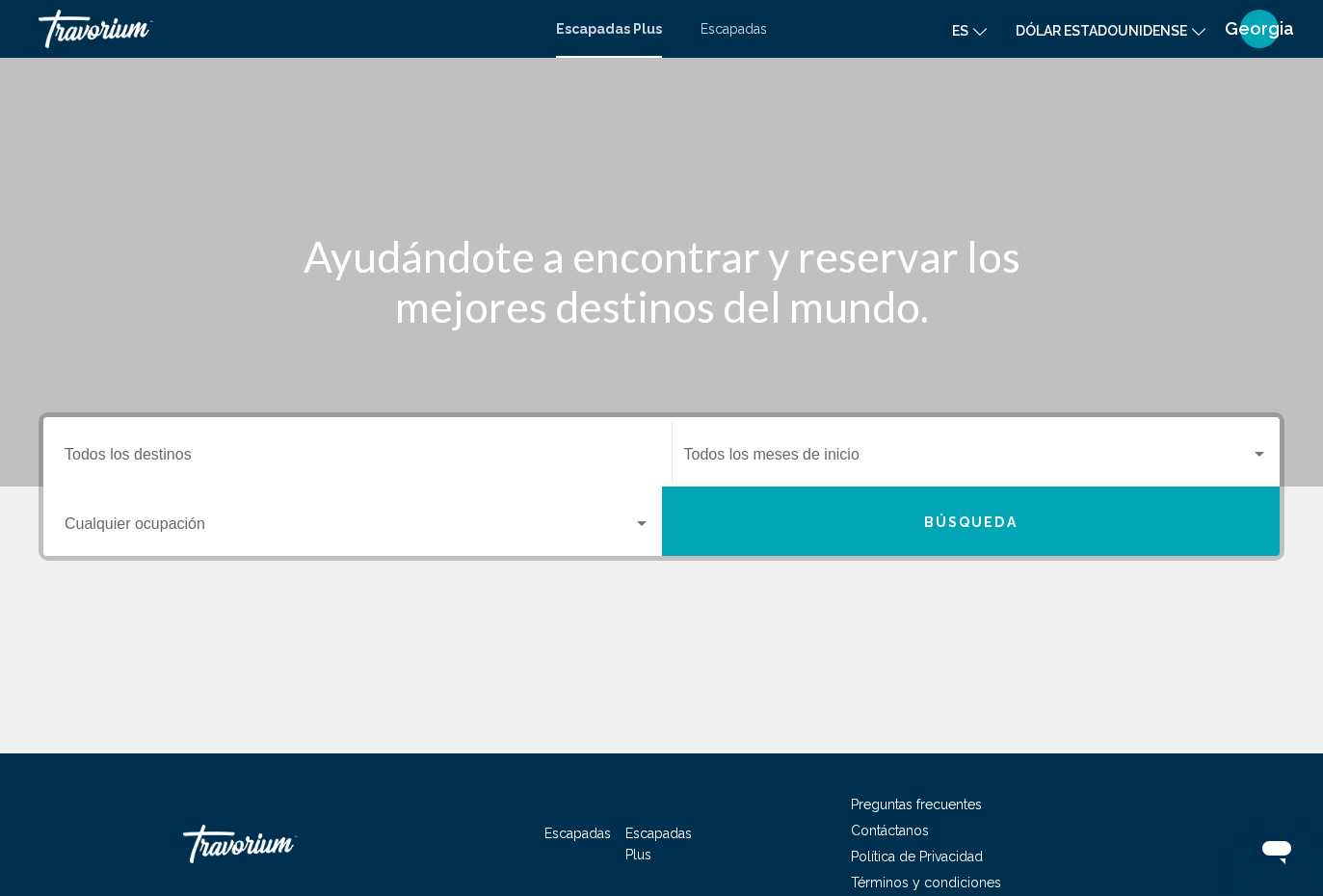 click at bounding box center (349, 528) 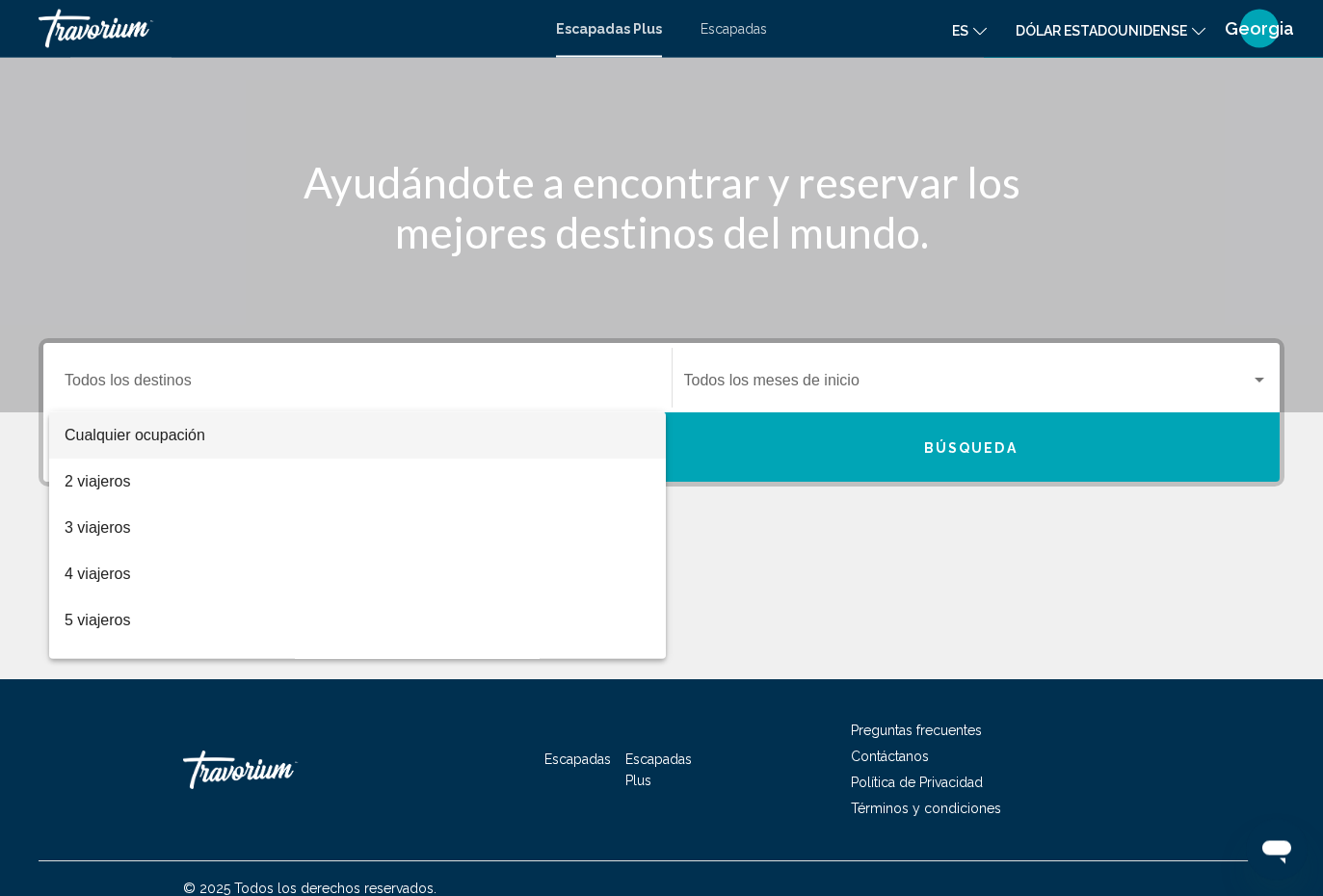 scroll, scrollTop: 185, scrollLeft: 0, axis: vertical 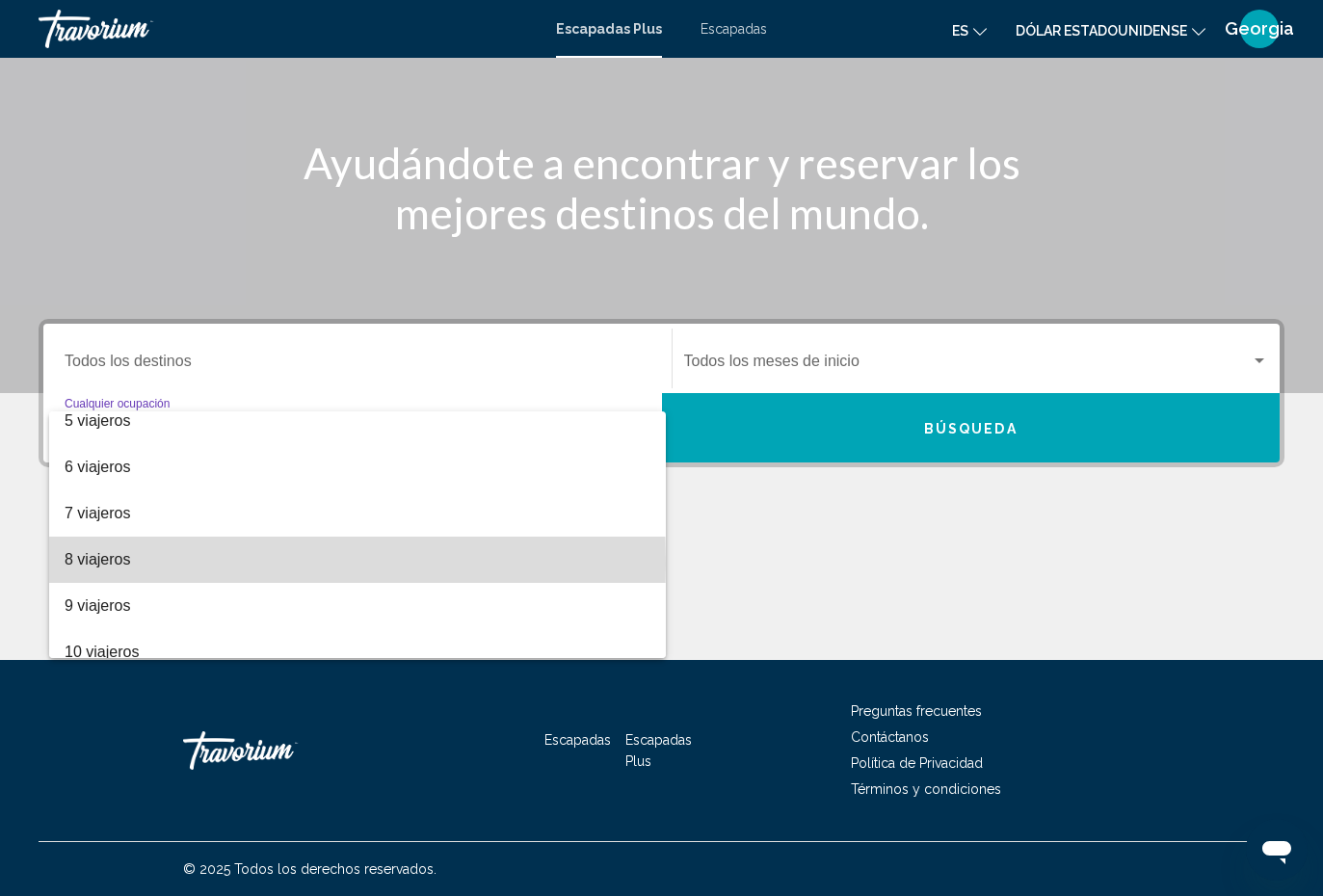 click on "8 viajeros" at bounding box center (97, 559) 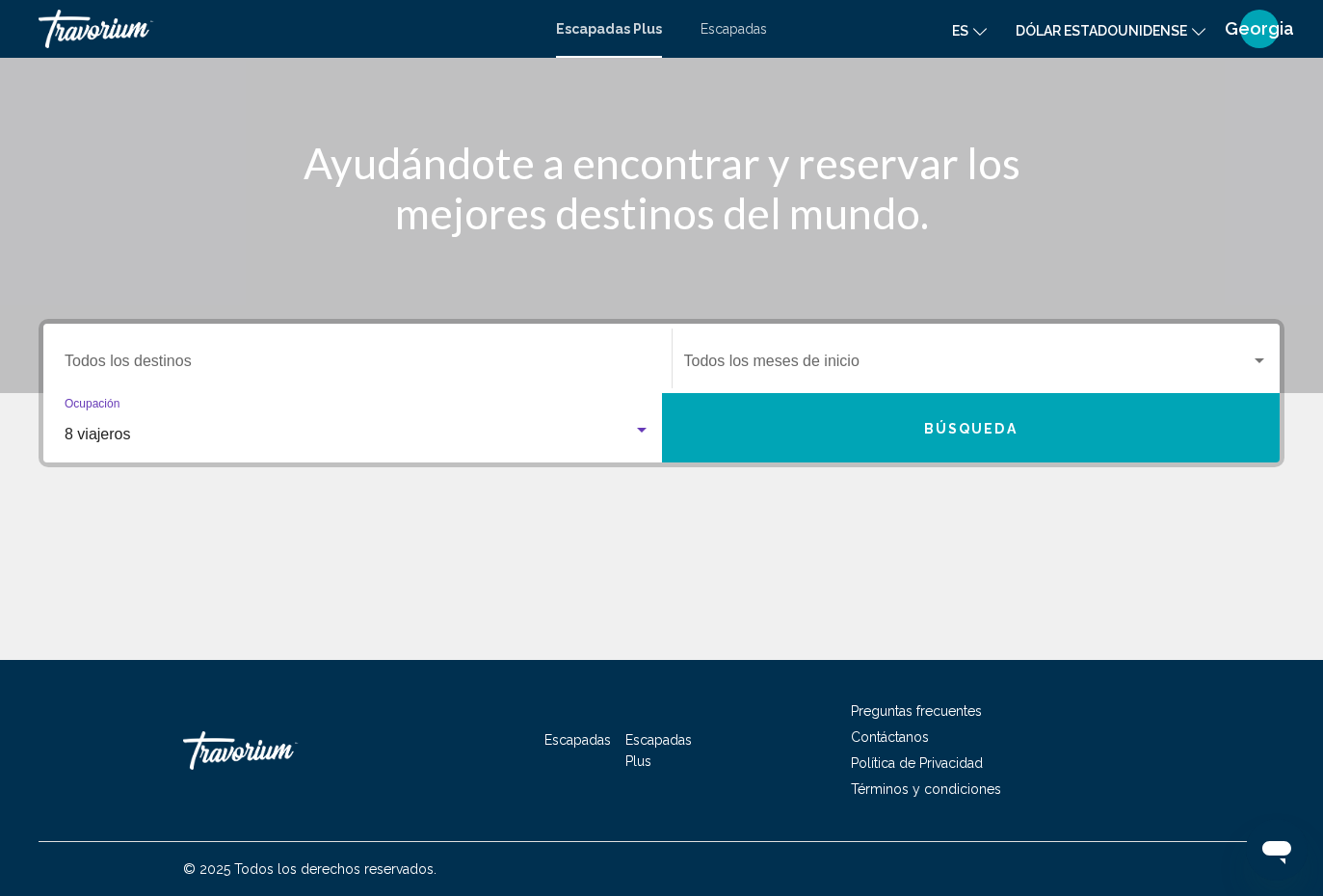 click on "Ayudándote a encontrar y reservar los mejores destinos del mundo." at bounding box center (661, 188) 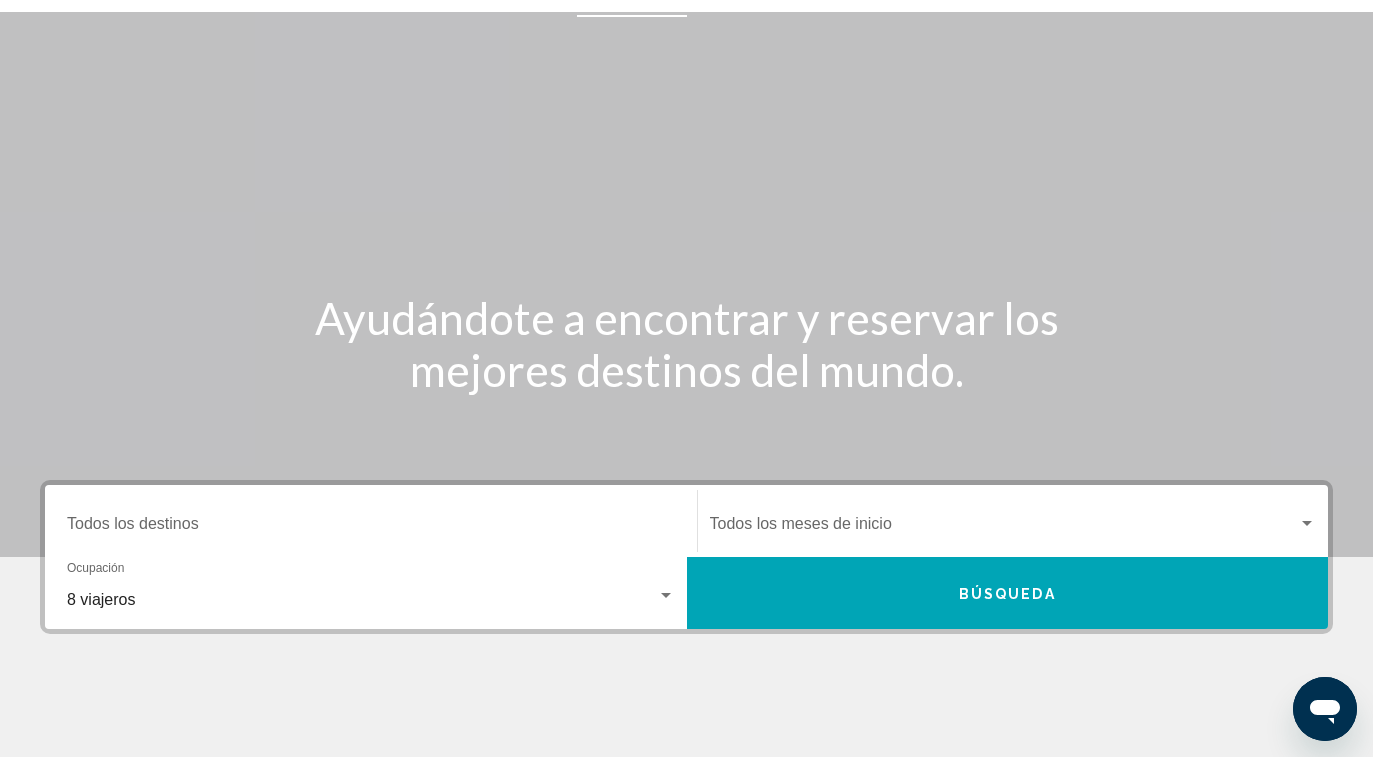 scroll, scrollTop: 0, scrollLeft: 0, axis: both 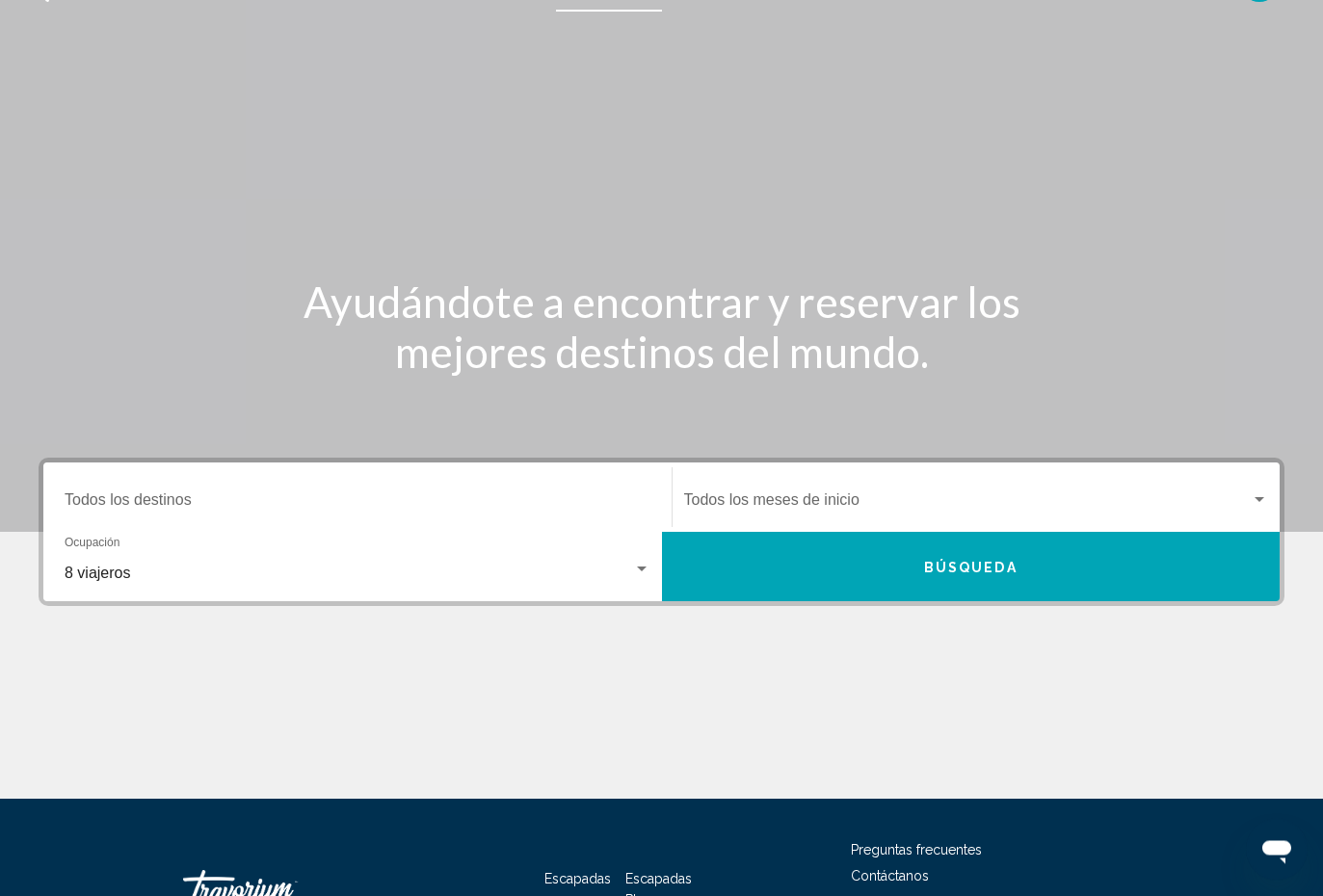 click on "Destino Todos los destinos" at bounding box center [357, 505] 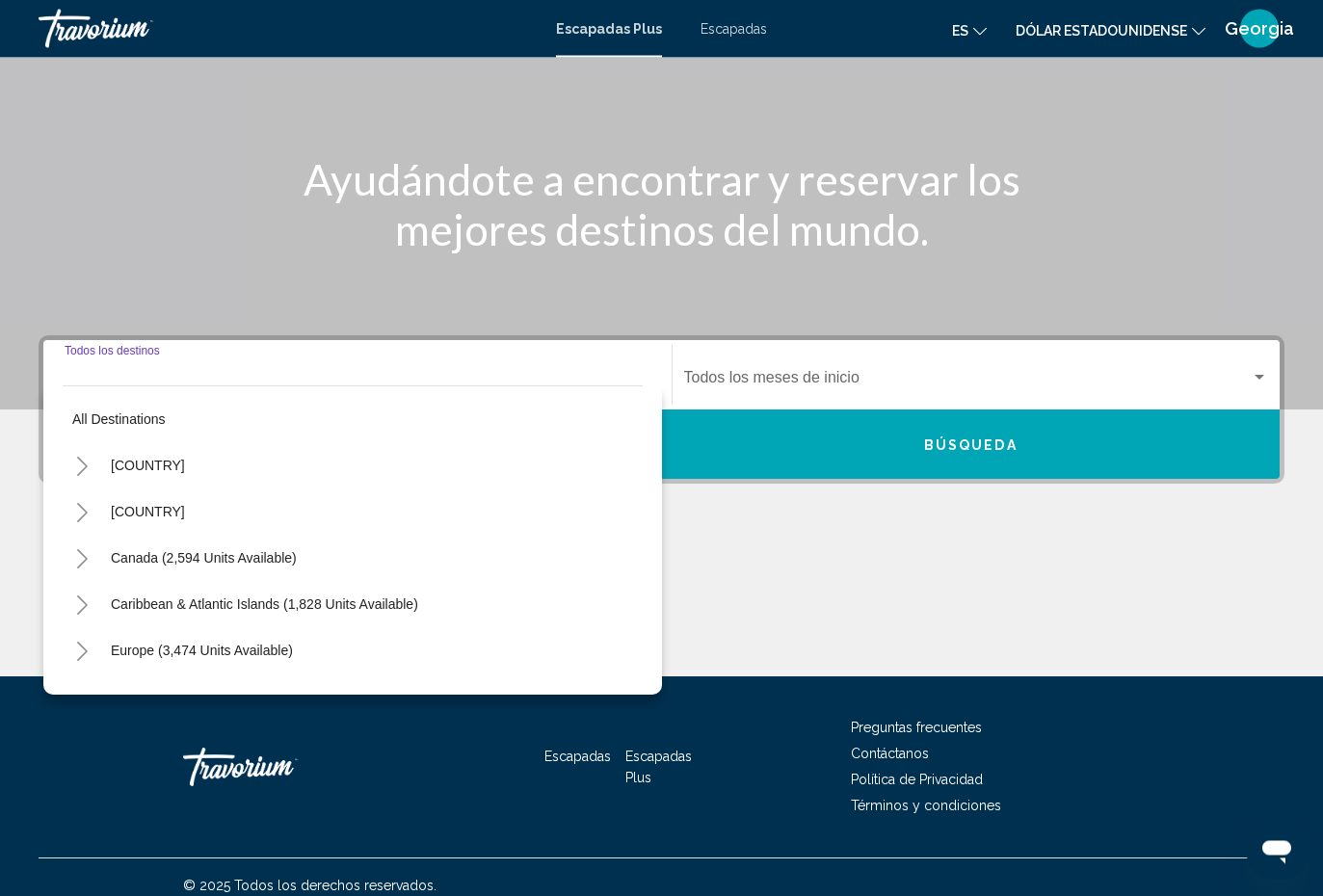 scroll, scrollTop: 185, scrollLeft: 0, axis: vertical 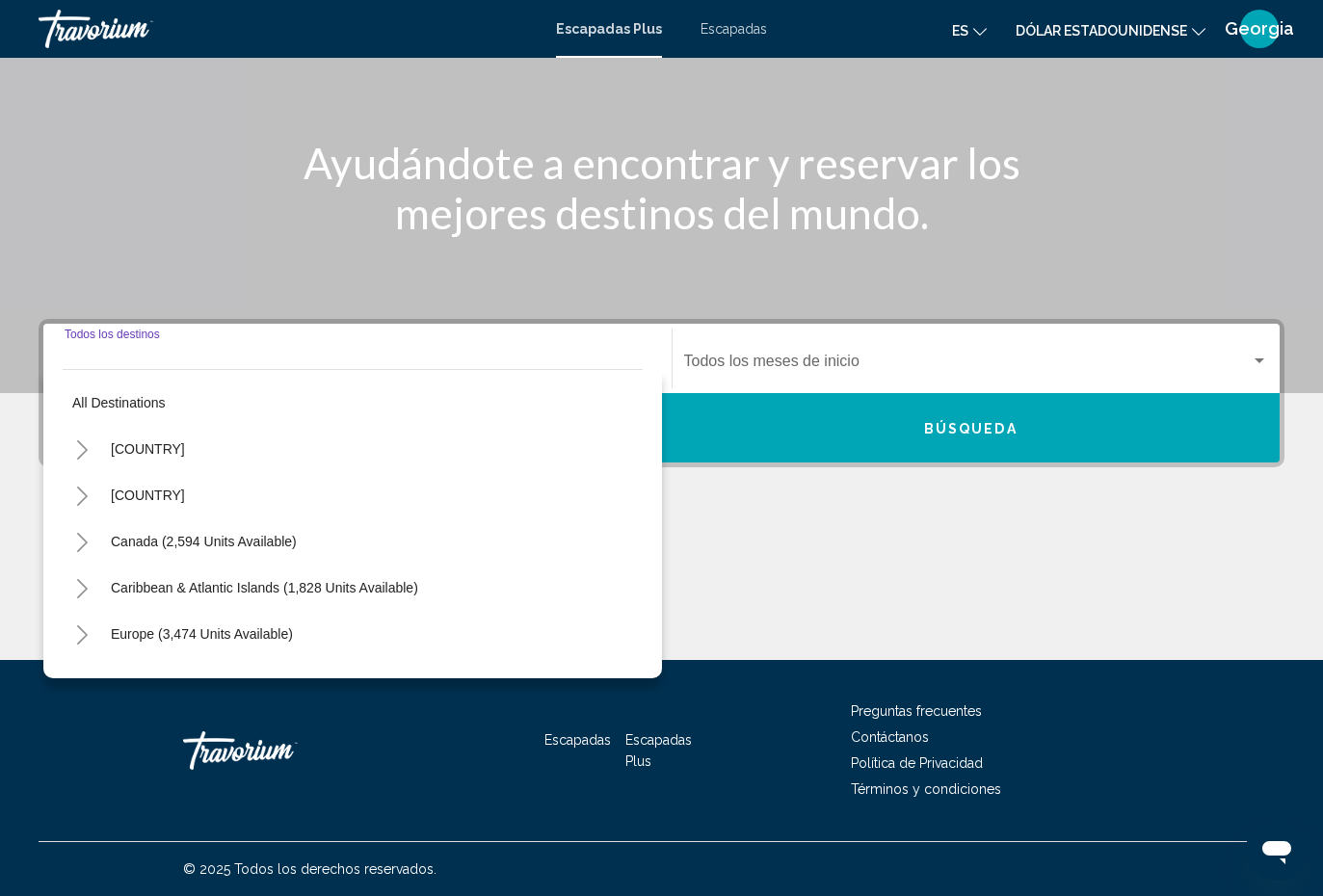 click on "[COUNTRY]" at bounding box center (147, 495) 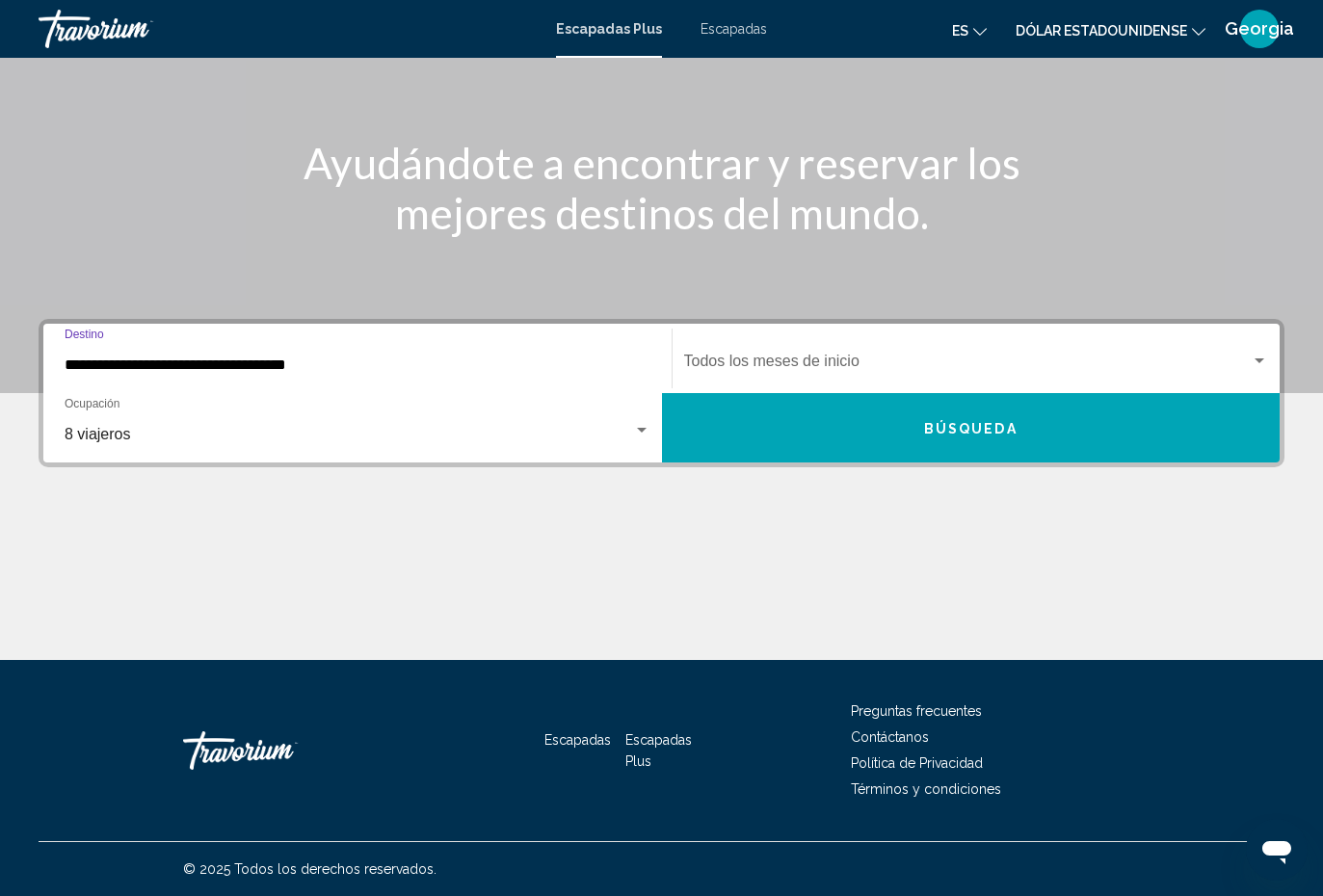 click on "Búsqueda" at bounding box center (971, 428) 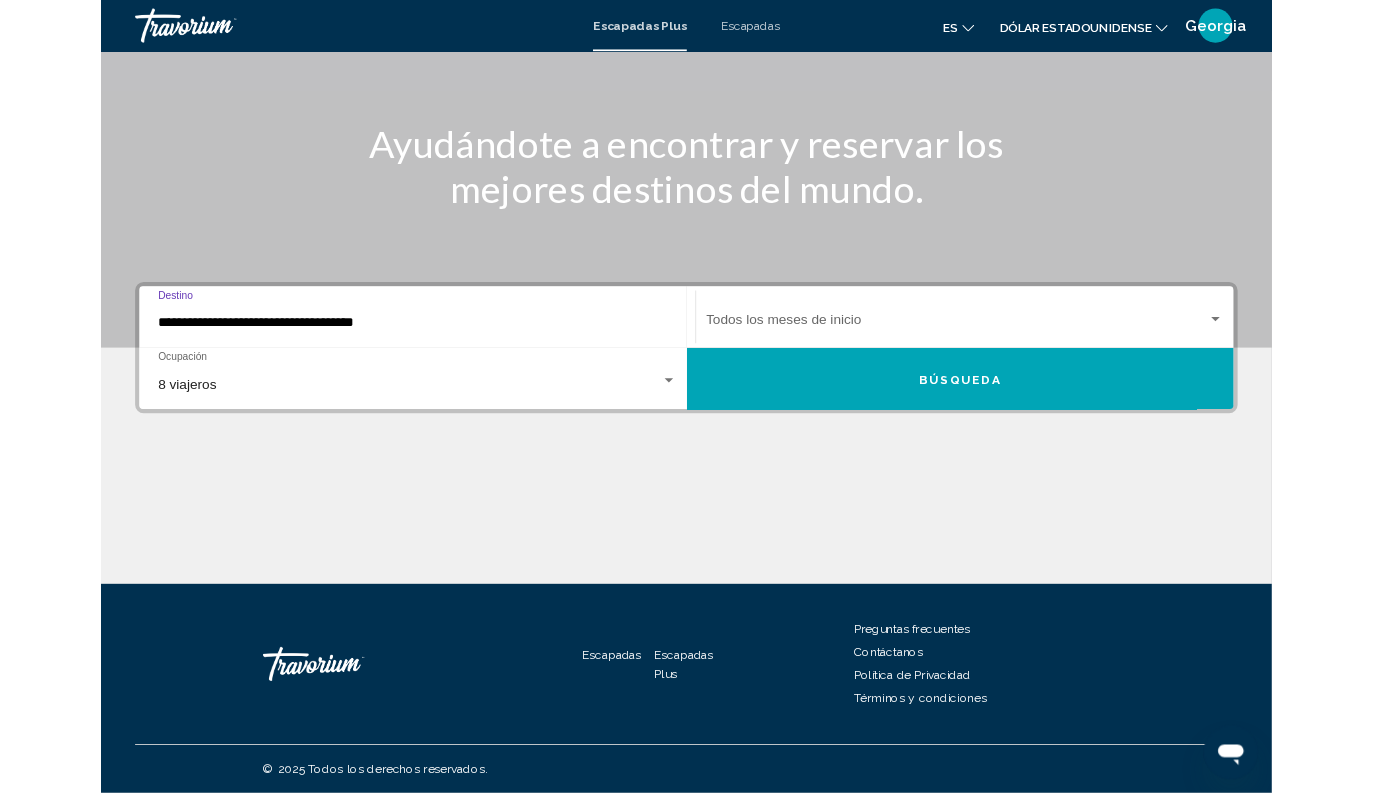scroll, scrollTop: 0, scrollLeft: 0, axis: both 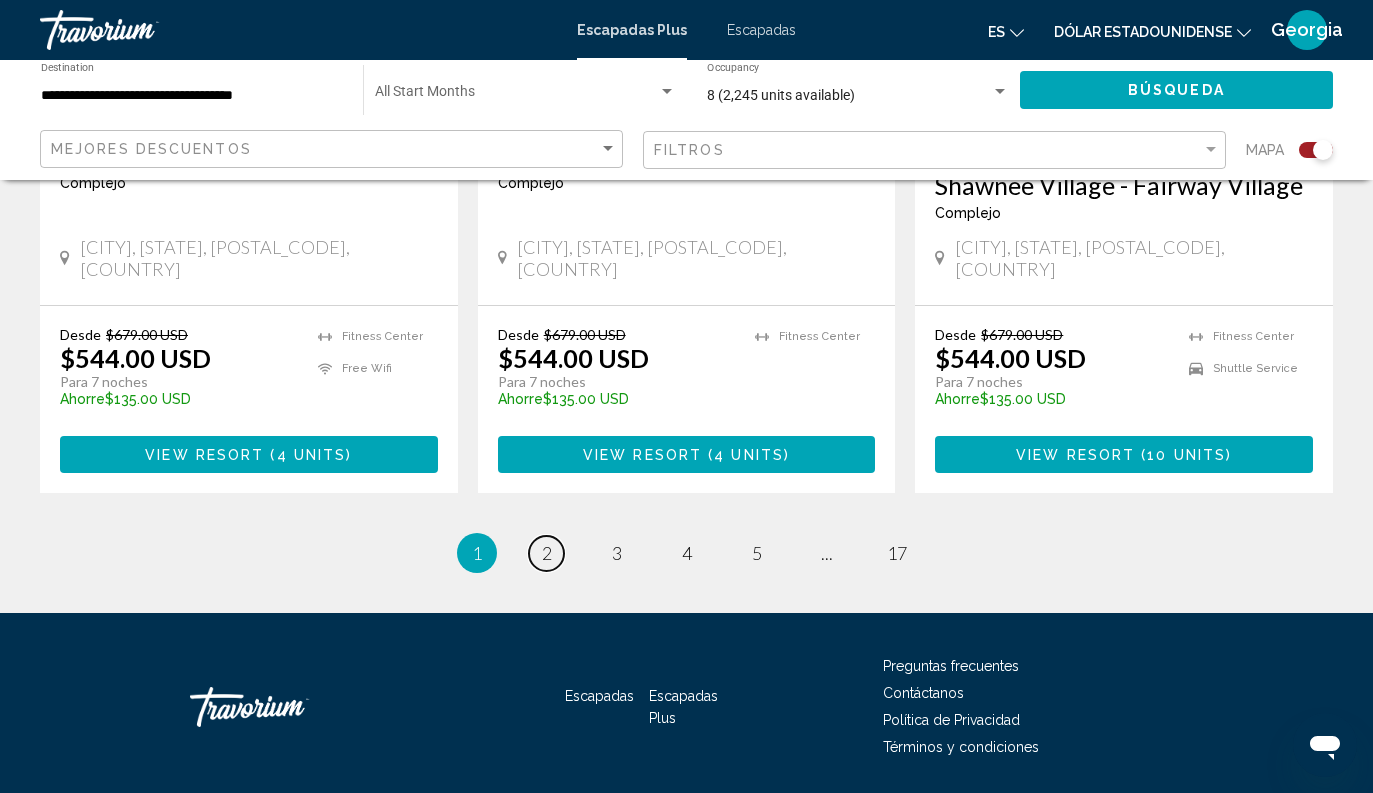click on "2" at bounding box center (547, 553) 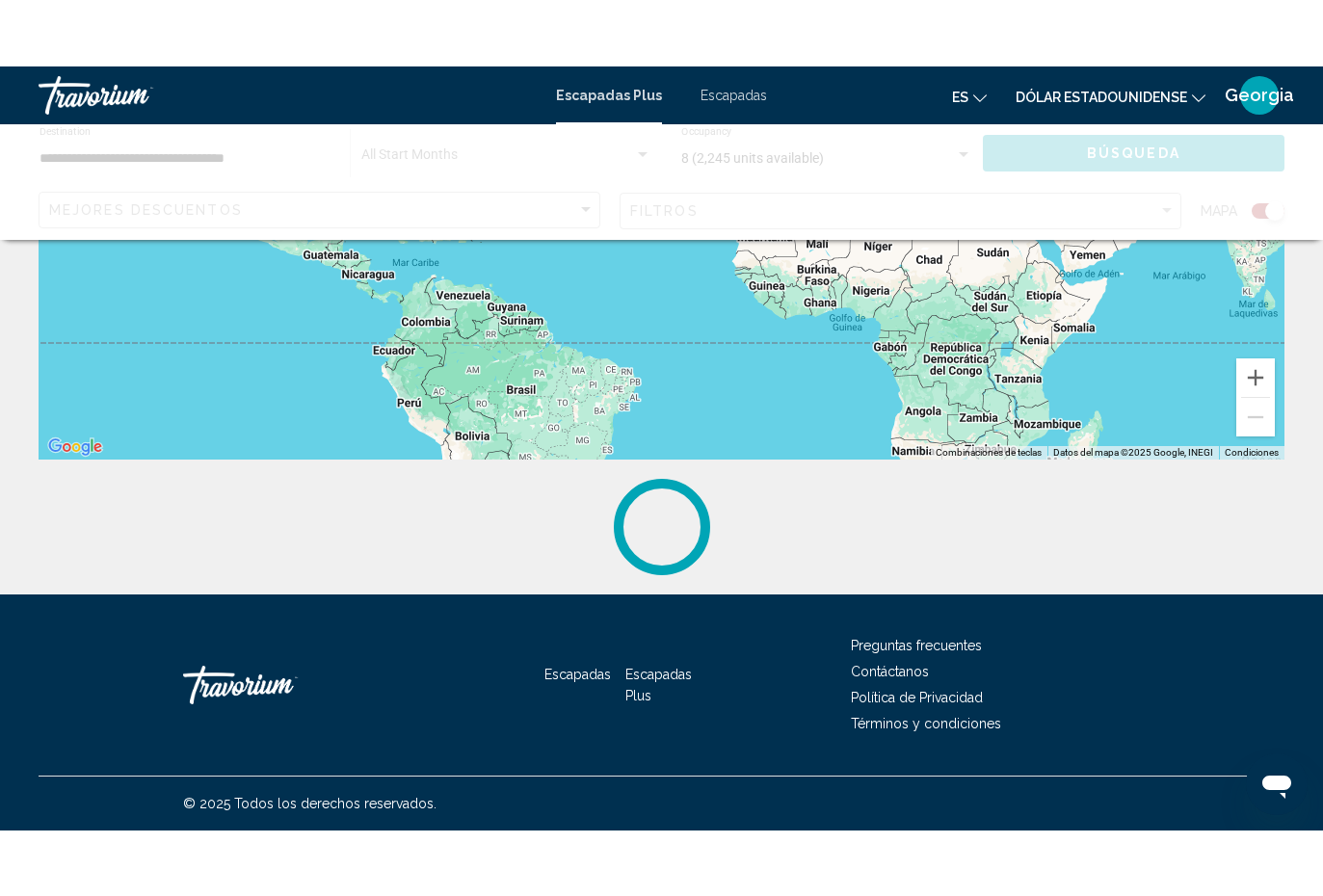 scroll, scrollTop: 0, scrollLeft: 0, axis: both 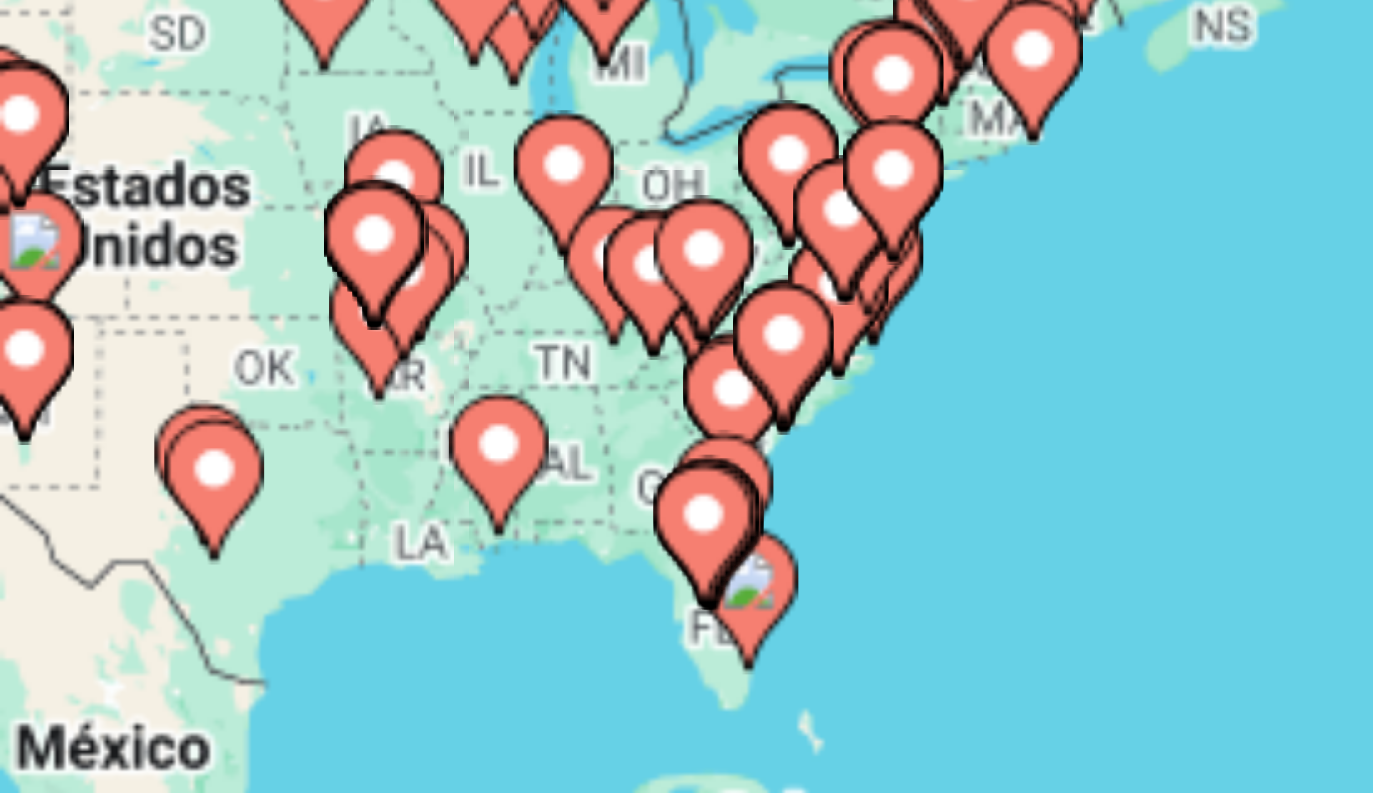 click on "Para activar la función de arrastrar con el teclado, presiona Alt + Intro. Una vez que estés en el estado de arrastrar con el teclado, usa las teclas de flecha para mover el marcador. Para completar la acción, presiona la tecla Intro. Para cancelar, presiona Escape." at bounding box center [686, 500] 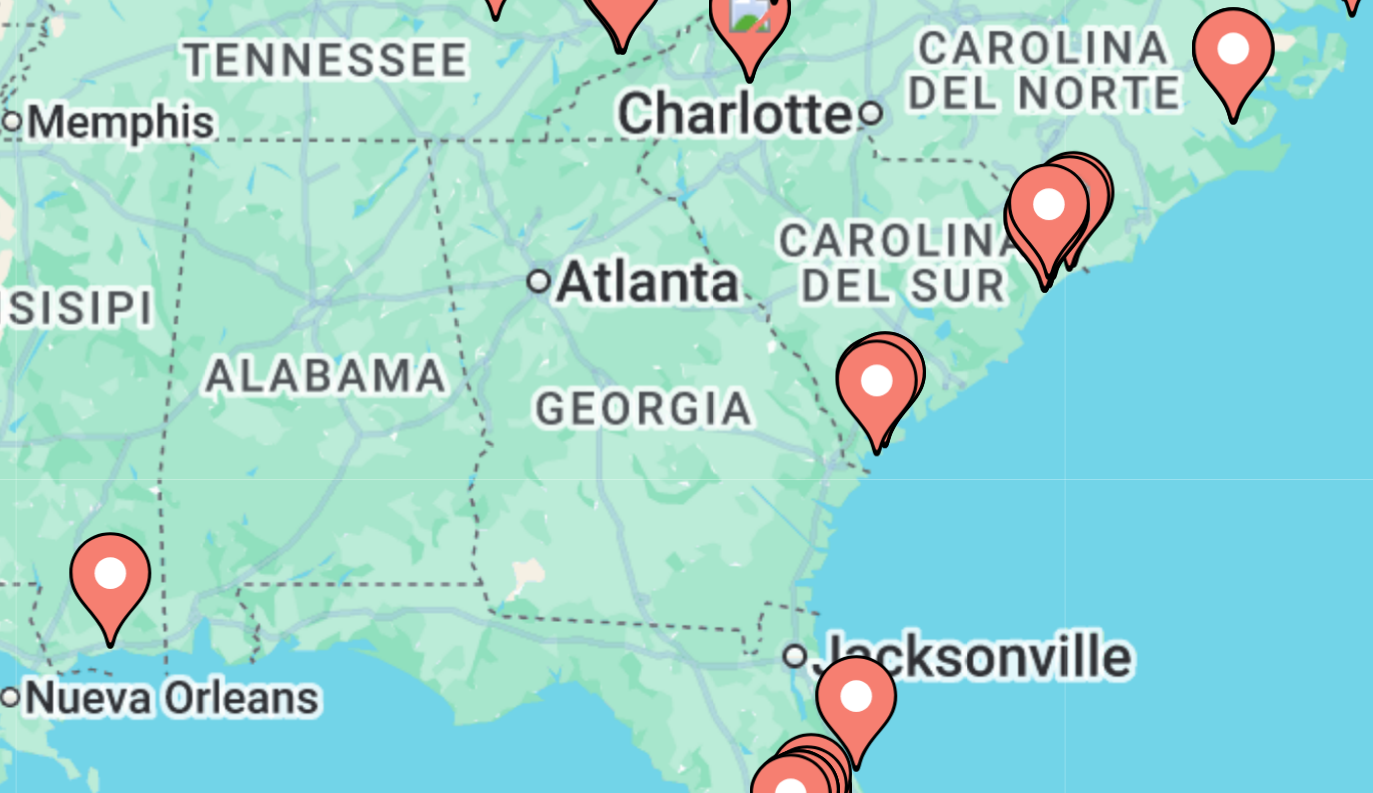click on "Para activar la función de arrastrar con el teclado, presiona Alt + Intro. Una vez que estés en el estado de arrastrar con el teclado, usa las teclas de flecha para mover el marcador. Para completar la acción, presiona la tecla Intro. Para cancelar, presiona Escape." at bounding box center [686, 500] 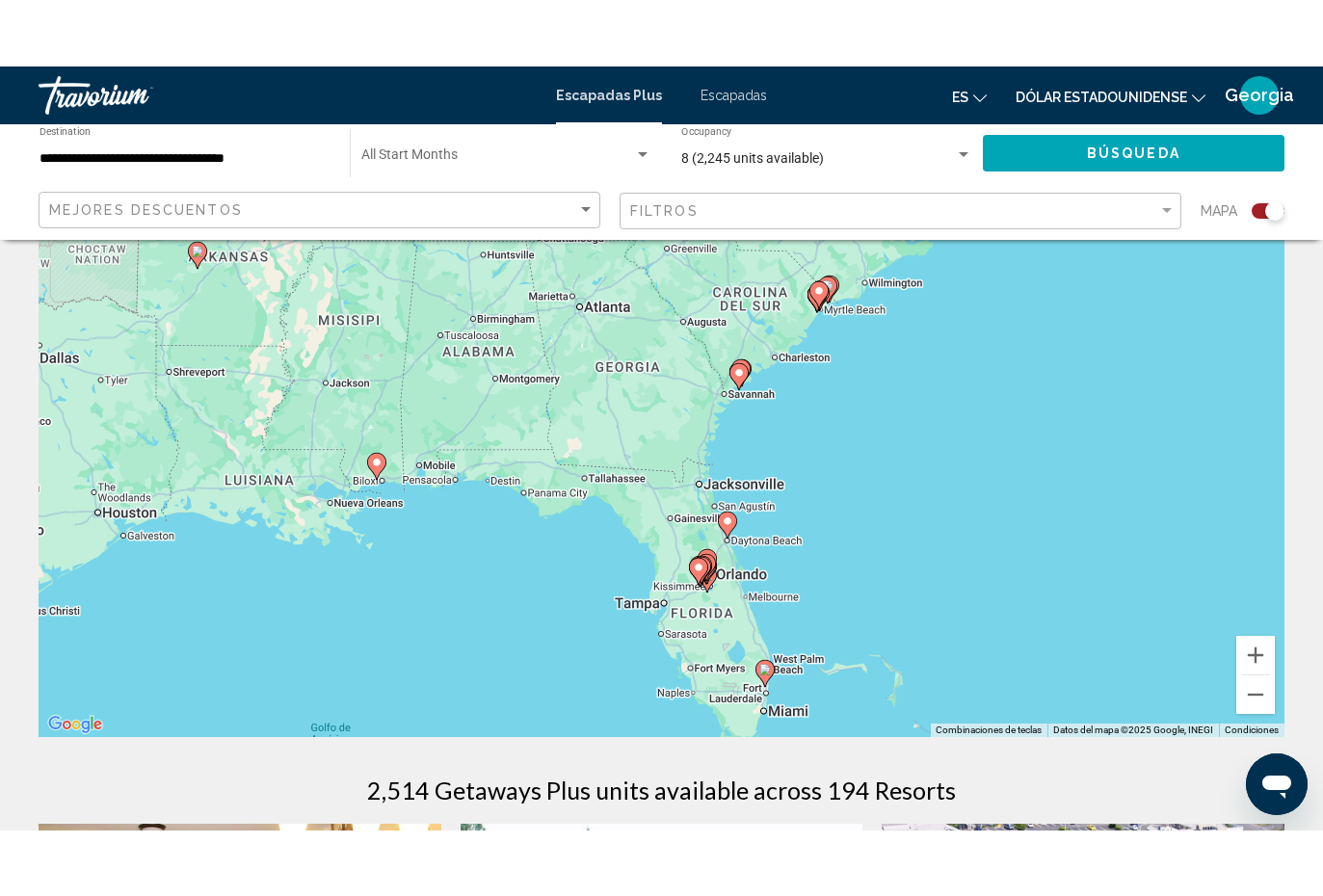 scroll, scrollTop: 99, scrollLeft: 0, axis: vertical 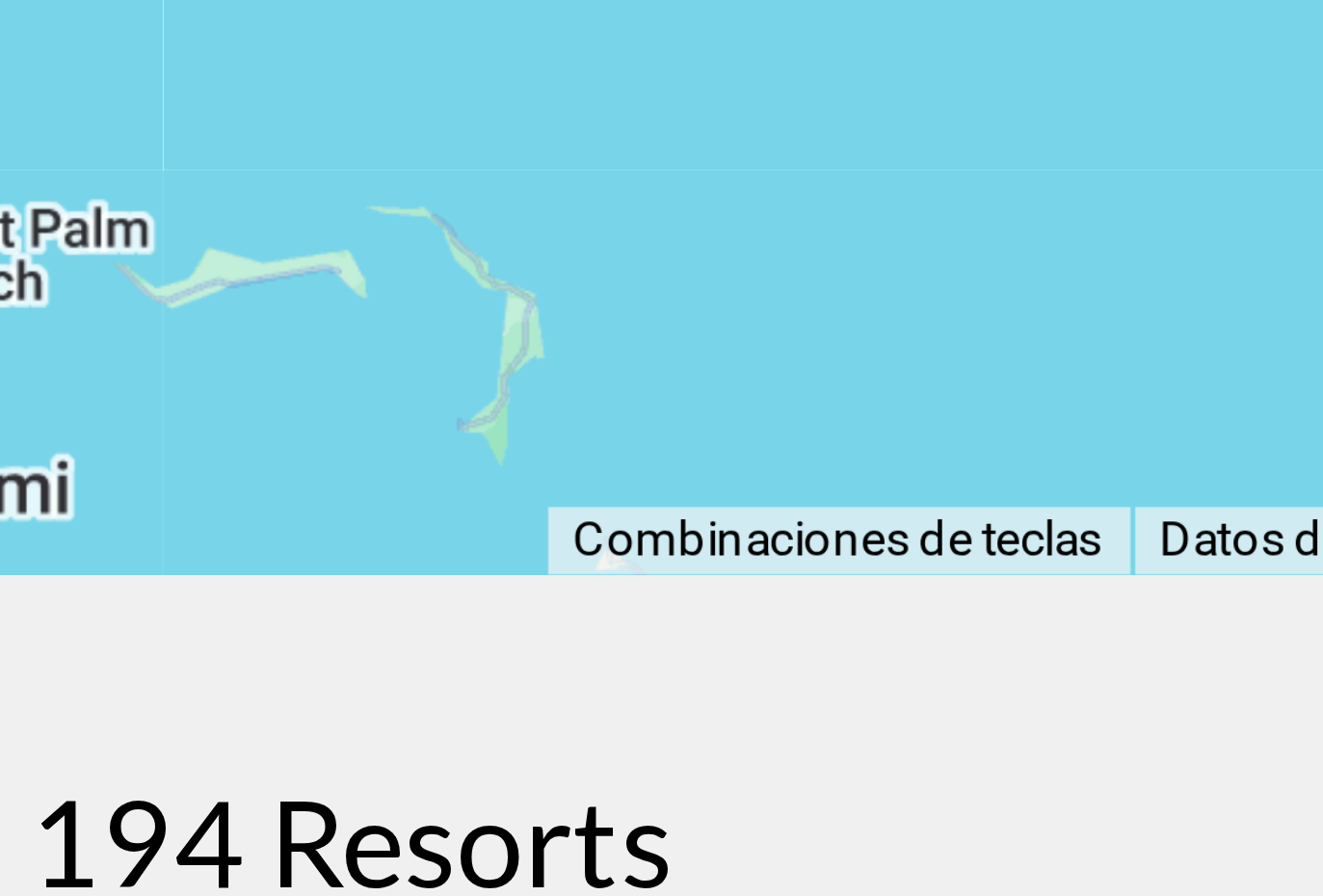 click on "Para activar la función de arrastrar con el teclado, presiona Alt + Intro. Una vez que estés en el estado de arrastrar con el teclado, usa las teclas de flecha para mover el marcador. Para completar la acción, presiona la tecla Intro. Para cancelar, presiona Escape." at bounding box center [661, 382] 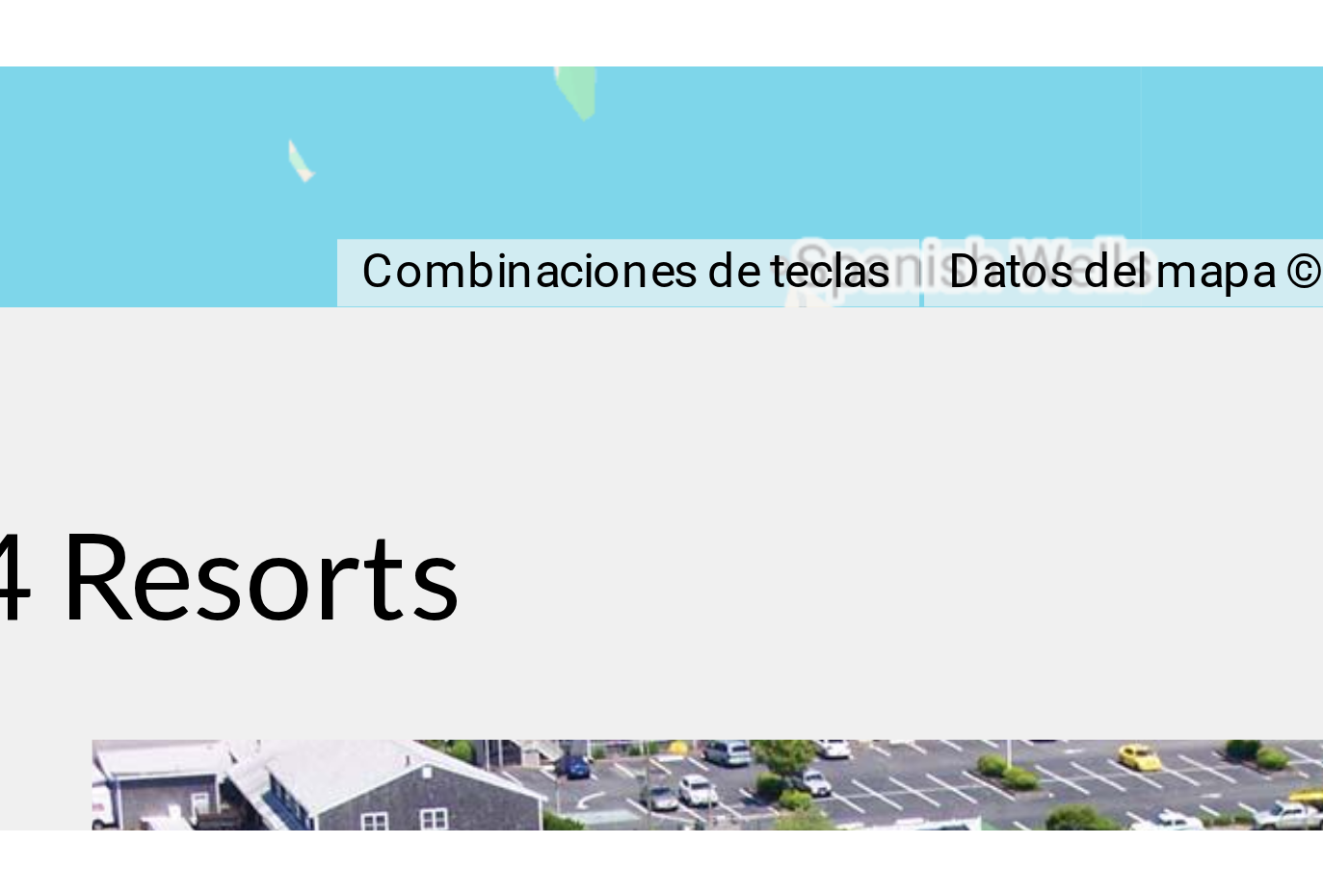 scroll, scrollTop: 111, scrollLeft: 0, axis: vertical 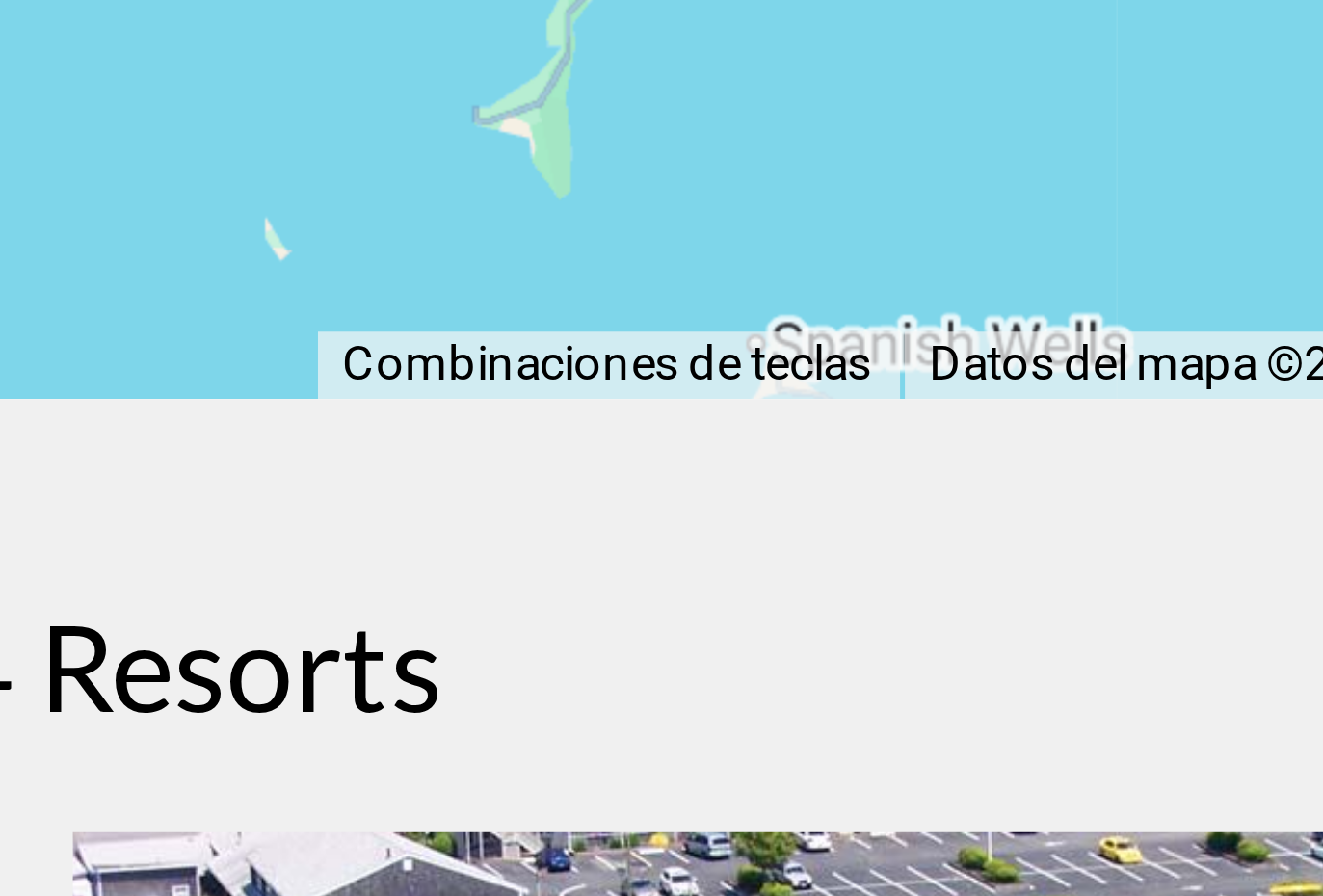 click on "Para activar la función de arrastrar con el teclado, presiona Alt + Intro. Una vez que estés en el estado de arrastrar con el teclado, usa las teclas de flecha para mover el marcador. Para completar la acción, presiona la tecla Intro. Para cancelar, presiona Escape." at bounding box center (661, 371) 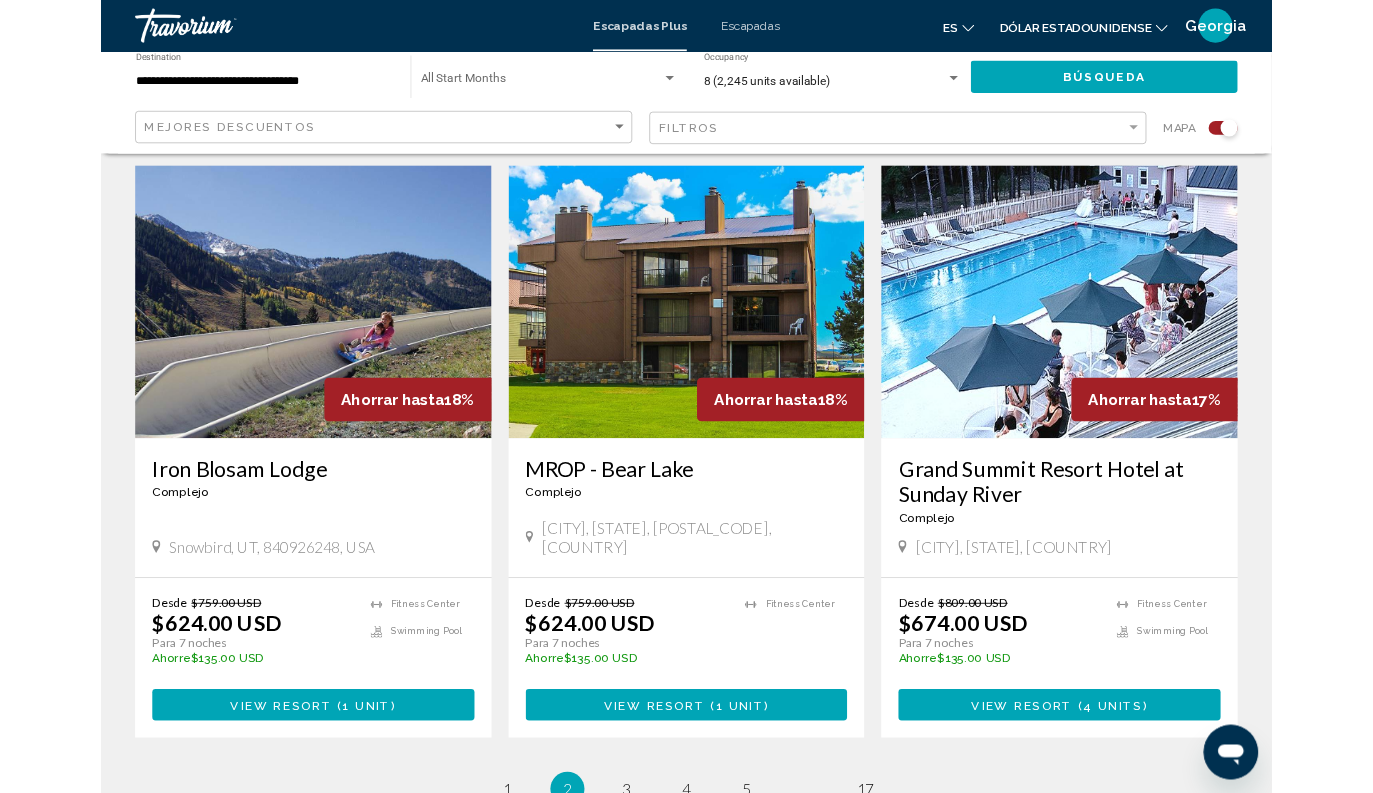 scroll, scrollTop: 3298, scrollLeft: 0, axis: vertical 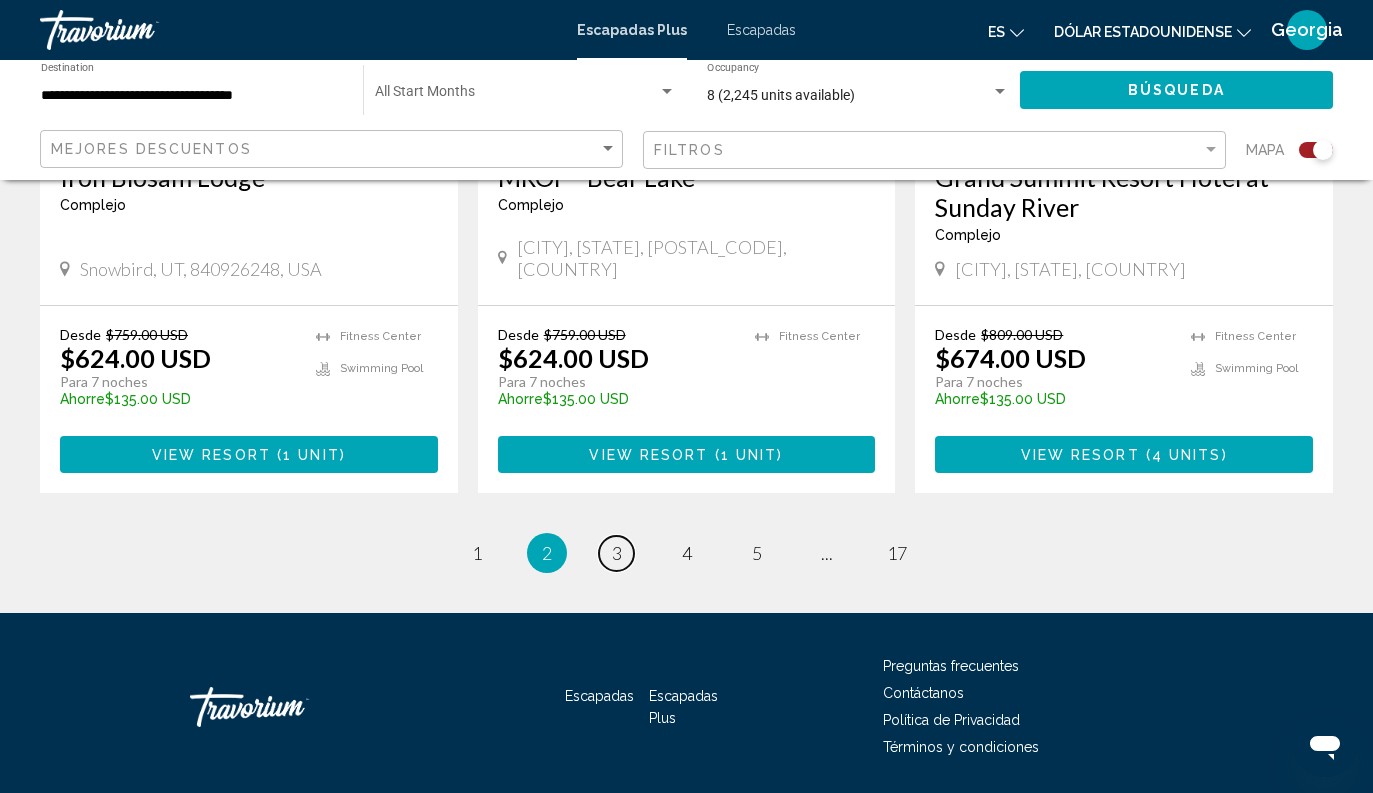 click on "page  3" at bounding box center [616, 553] 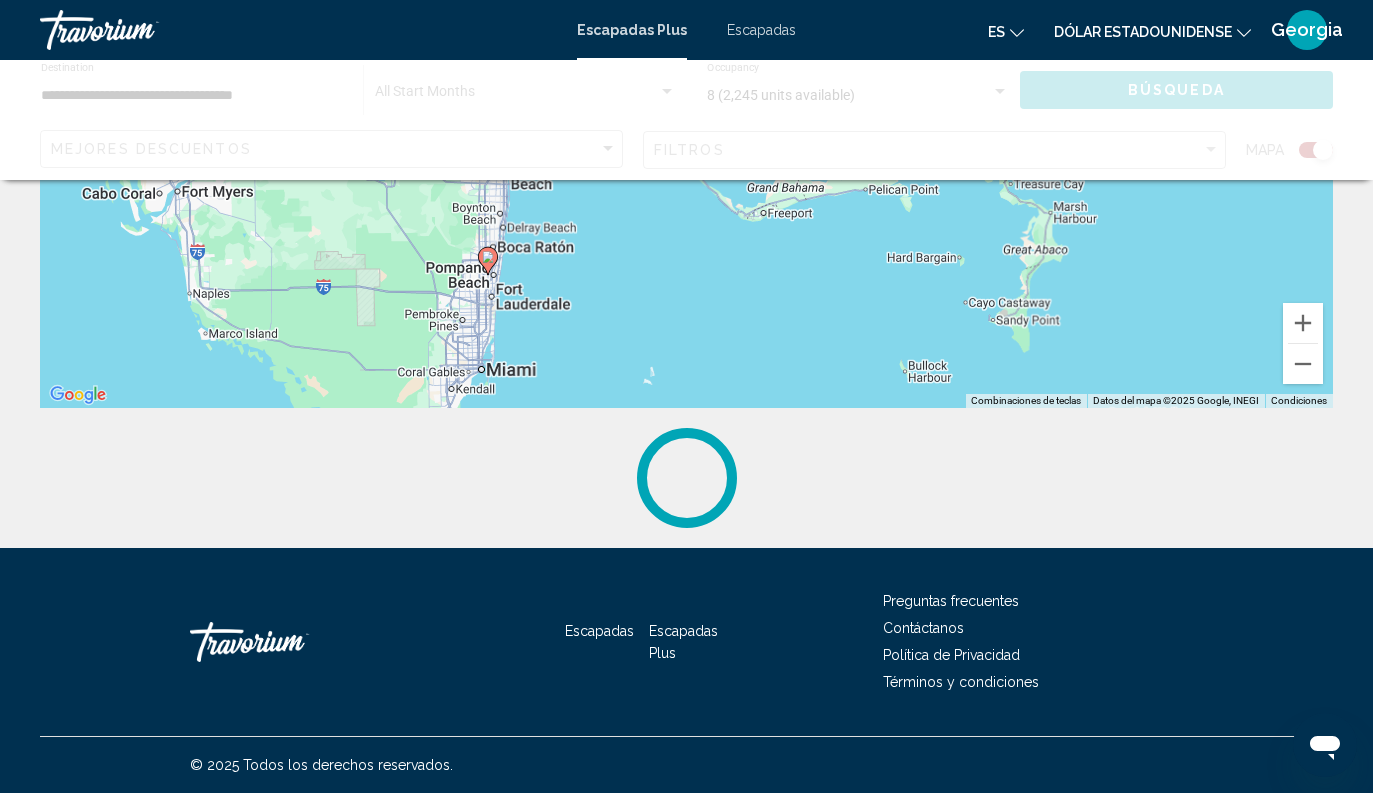 scroll, scrollTop: 0, scrollLeft: 0, axis: both 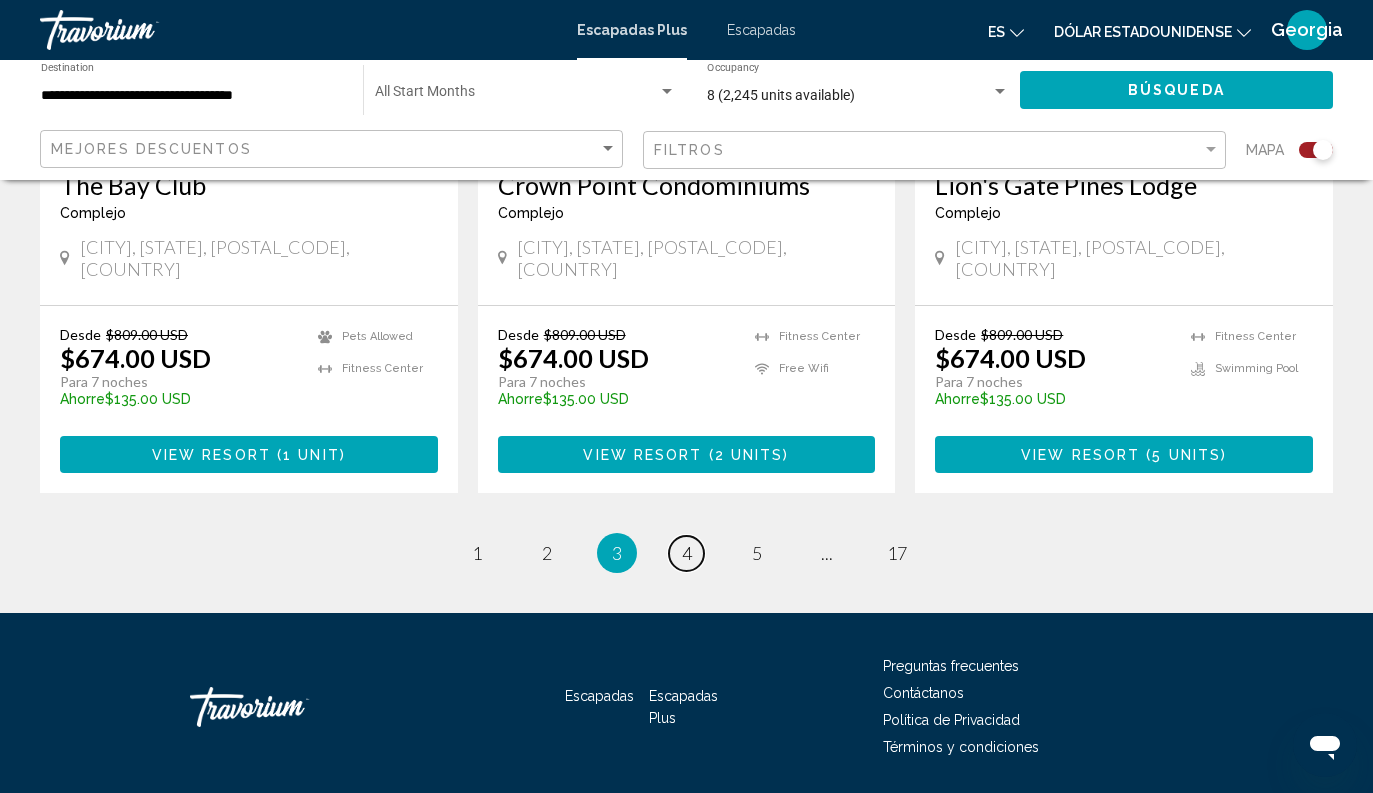 click on "page  4" at bounding box center (686, 553) 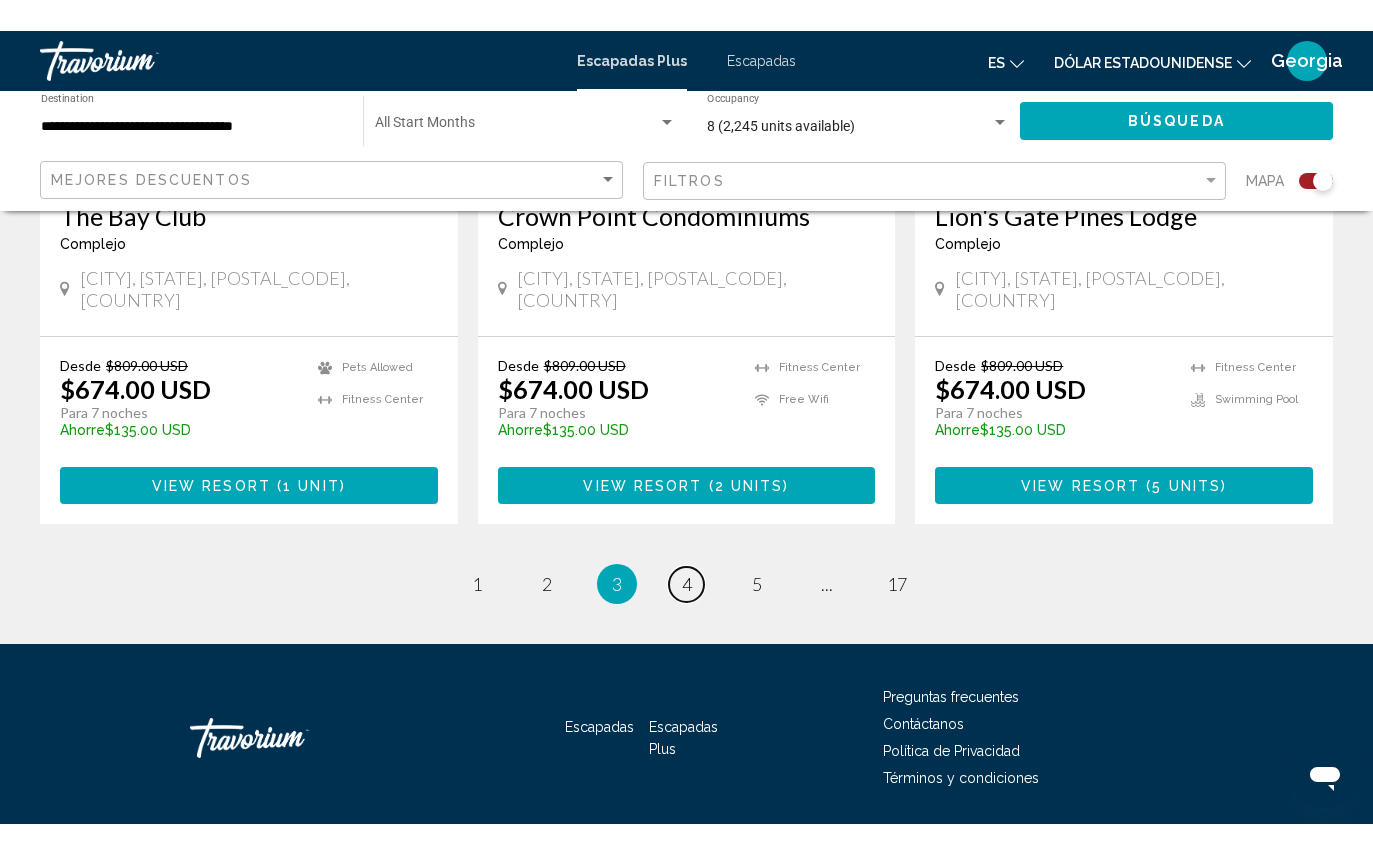scroll, scrollTop: 0, scrollLeft: 0, axis: both 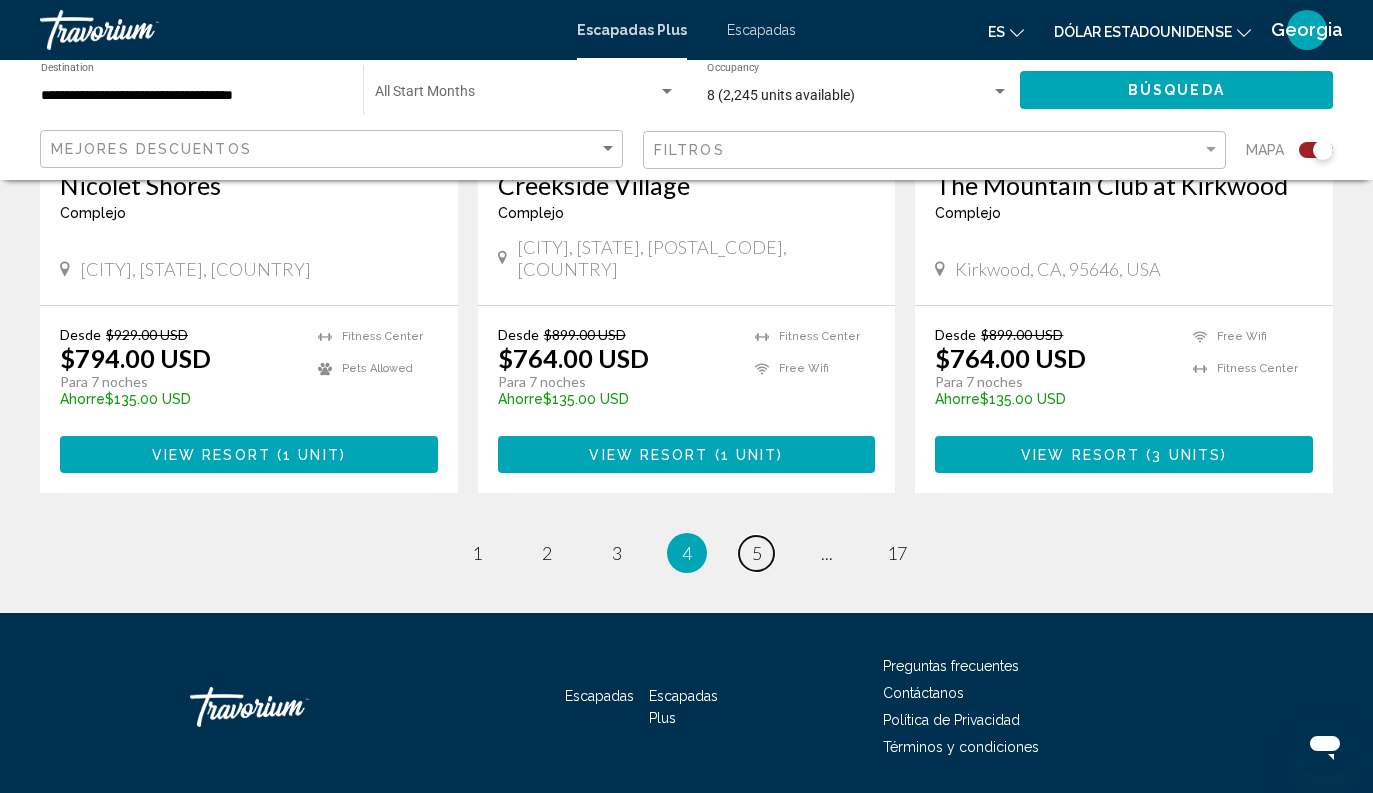 click on "page  5" at bounding box center (756, 553) 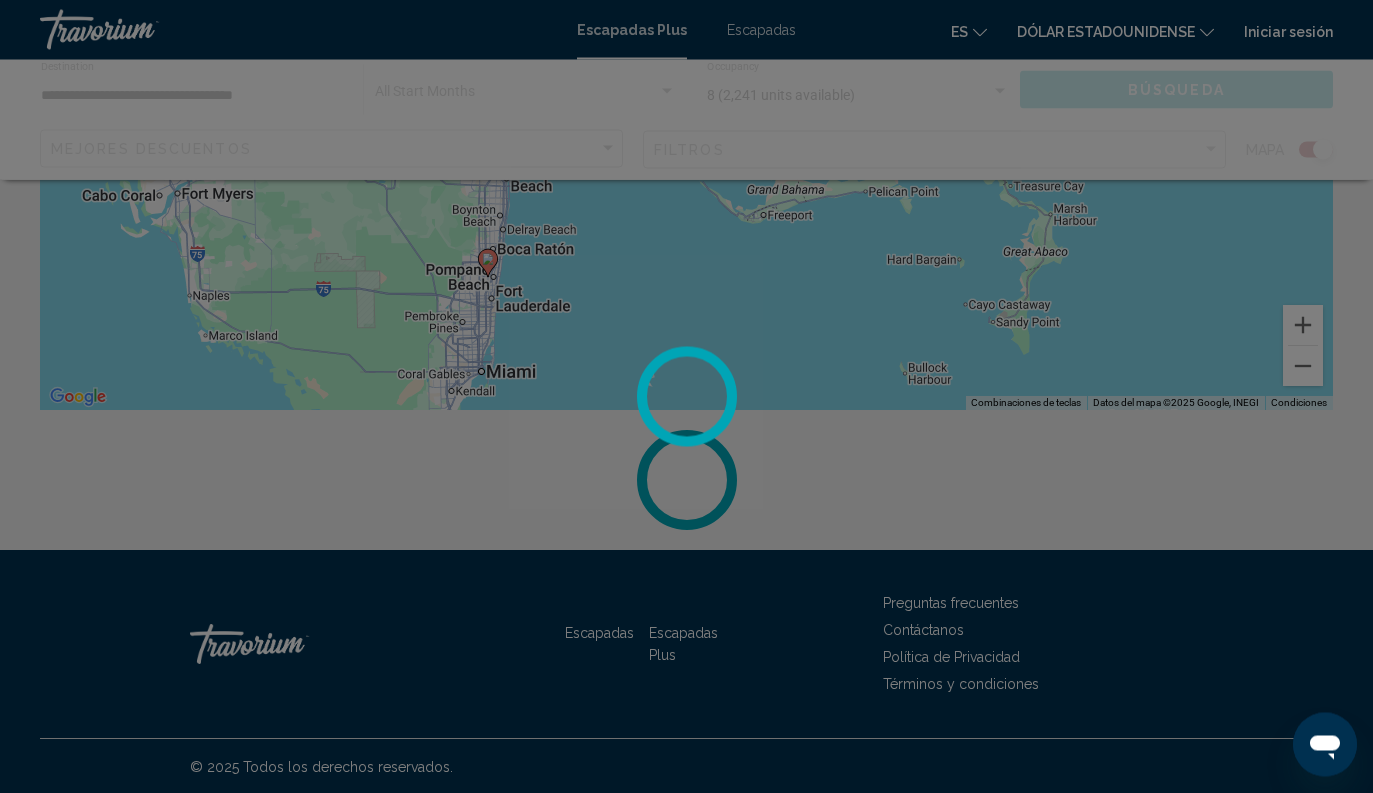 scroll, scrollTop: 392, scrollLeft: 0, axis: vertical 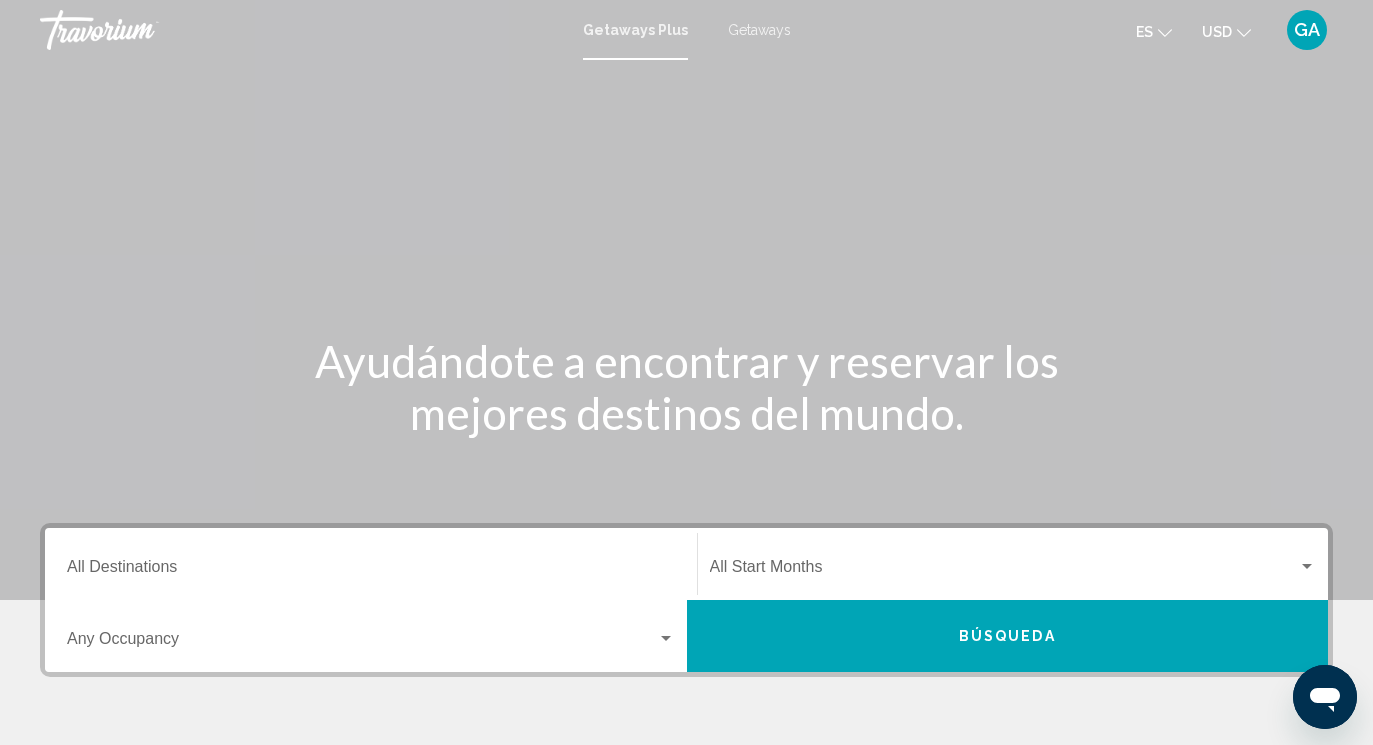 click on "Destination All Destinations" at bounding box center (371, 571) 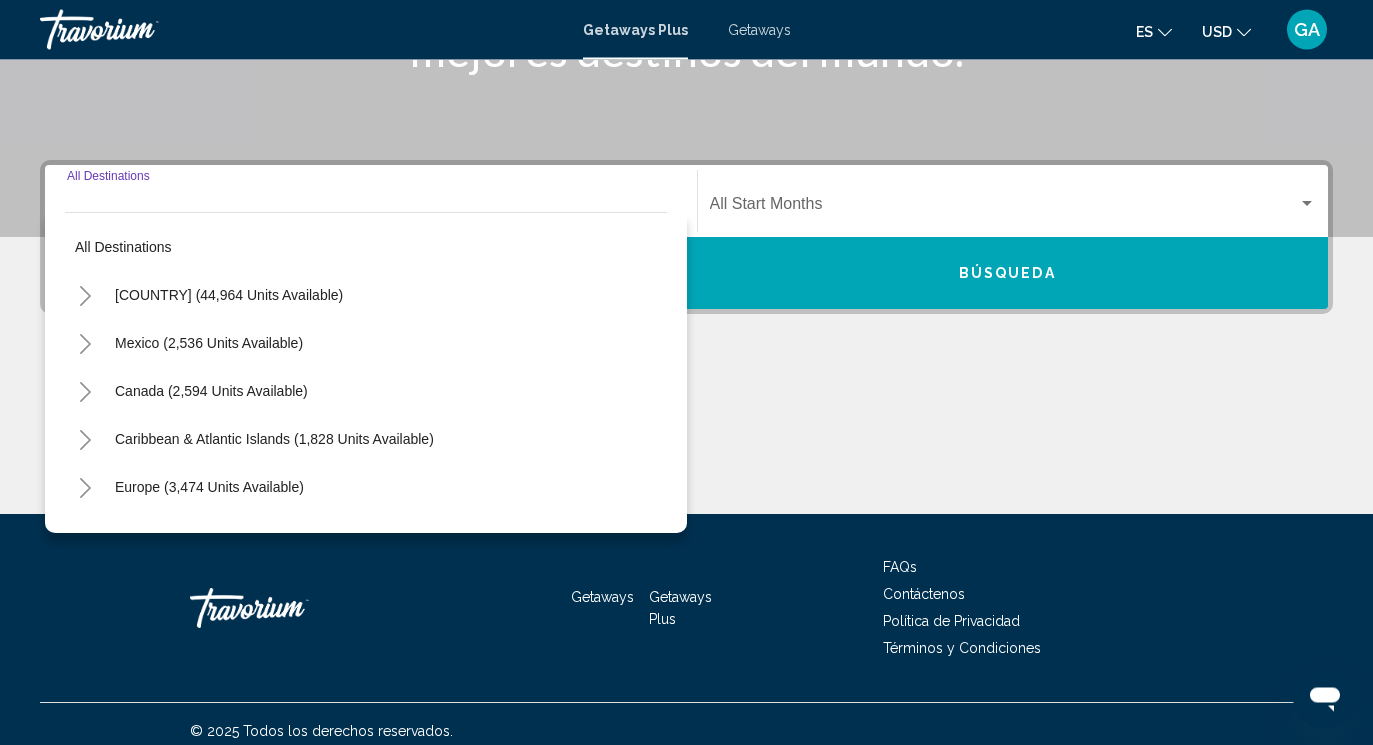 scroll, scrollTop: 377, scrollLeft: 0, axis: vertical 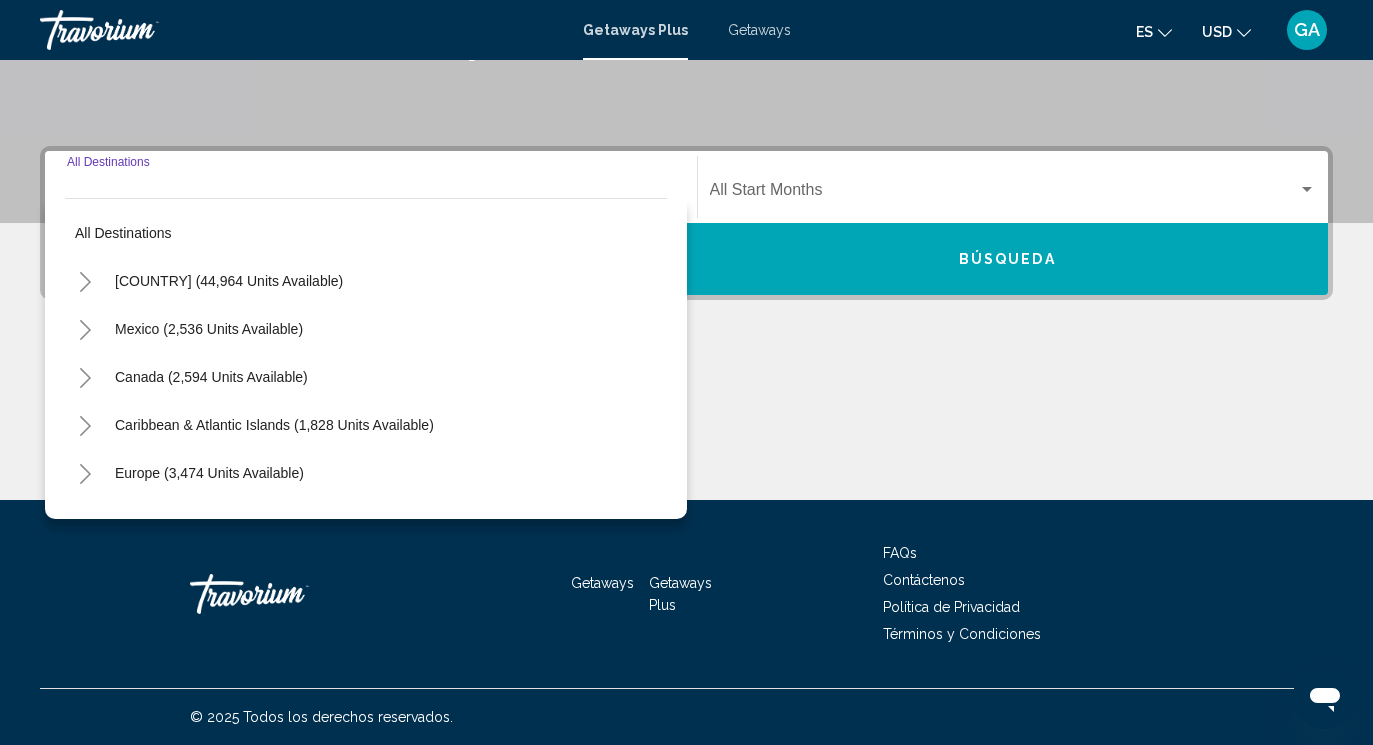 click on "Caribbean & Atlantic Islands (1,828 units available)" at bounding box center [209, 473] 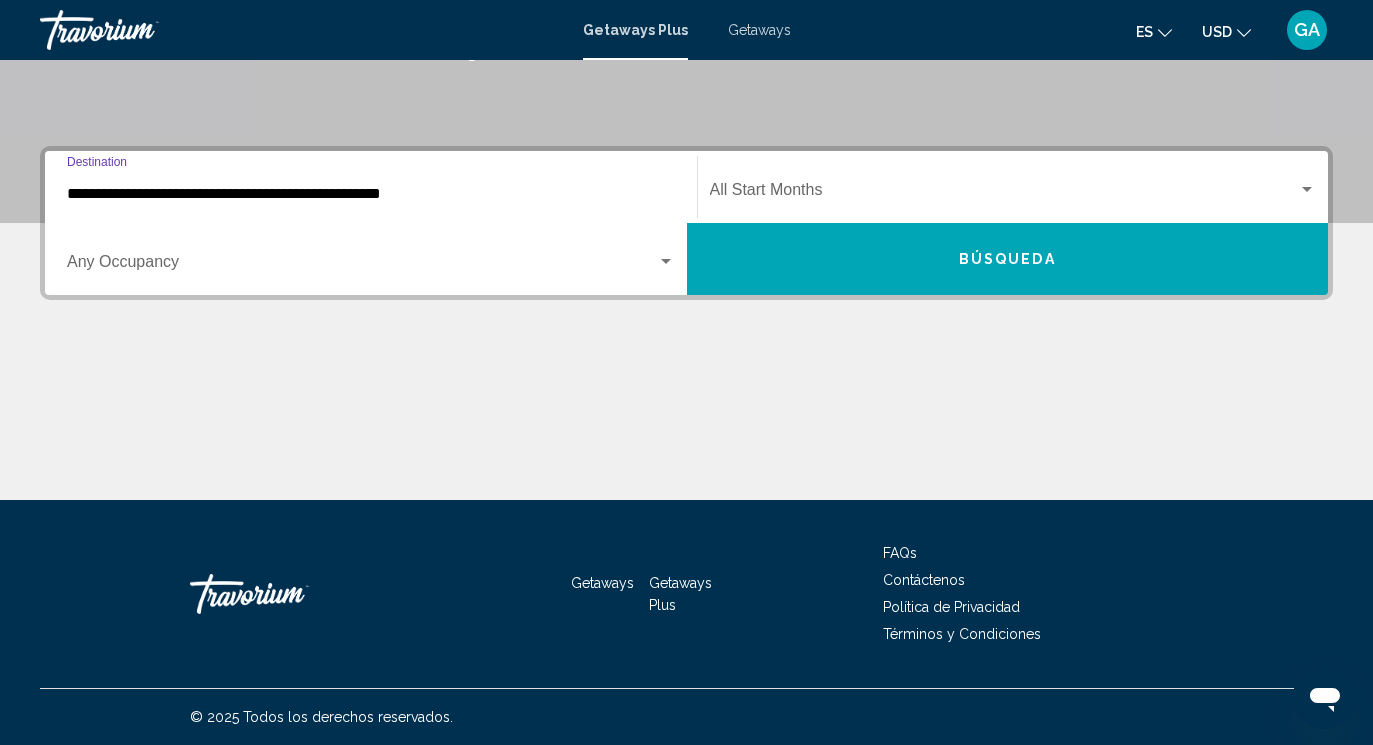click on "Búsqueda" at bounding box center (1008, 259) 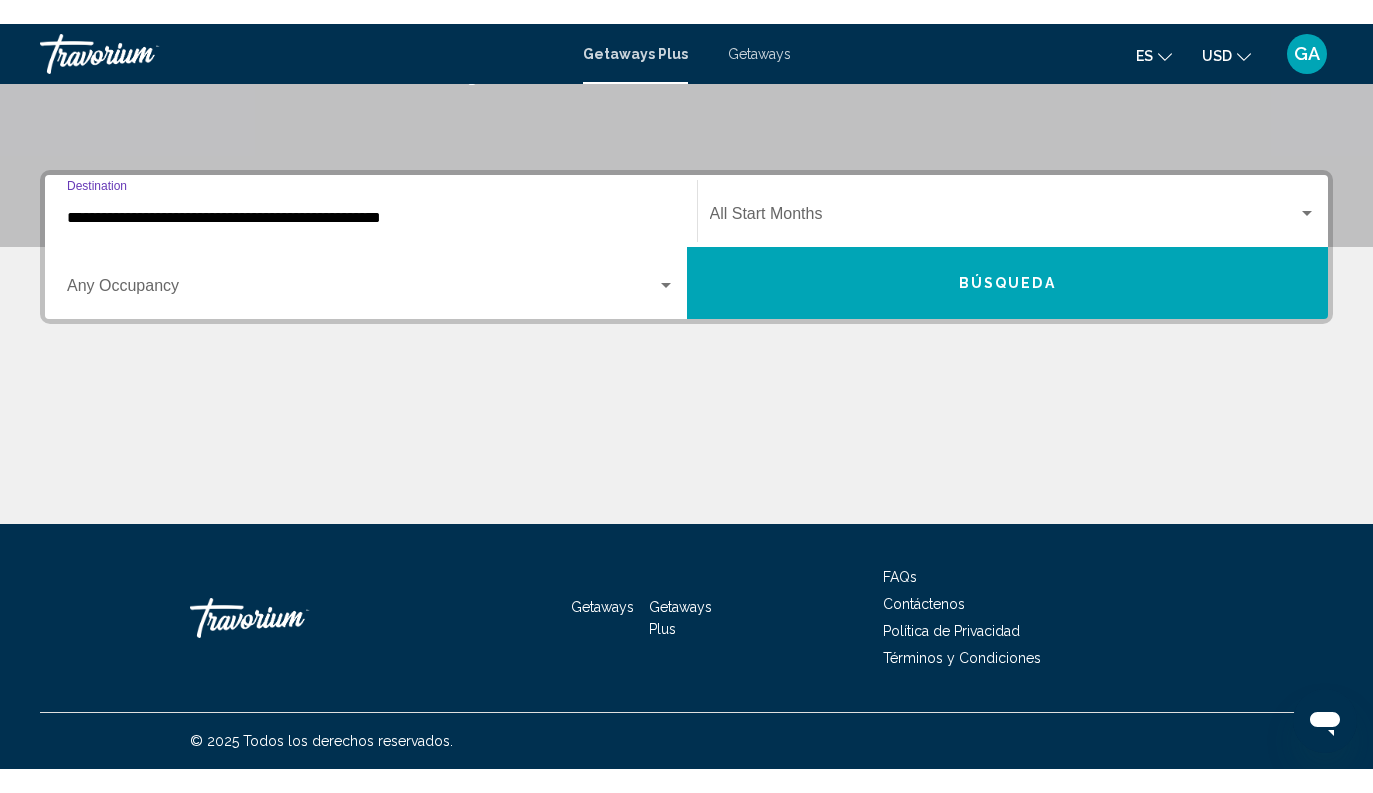 scroll, scrollTop: 0, scrollLeft: 0, axis: both 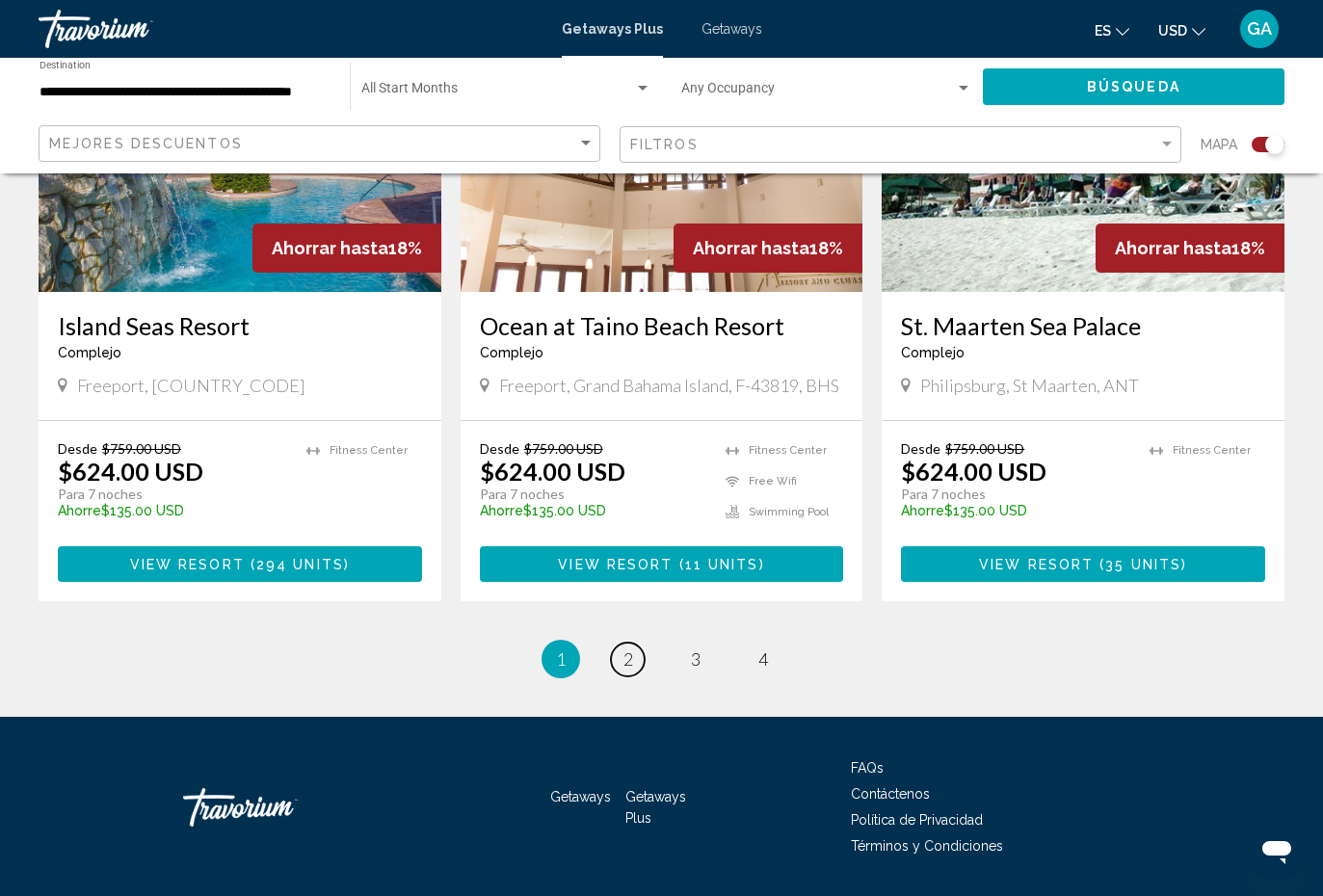 click on "2" at bounding box center (628, 659) 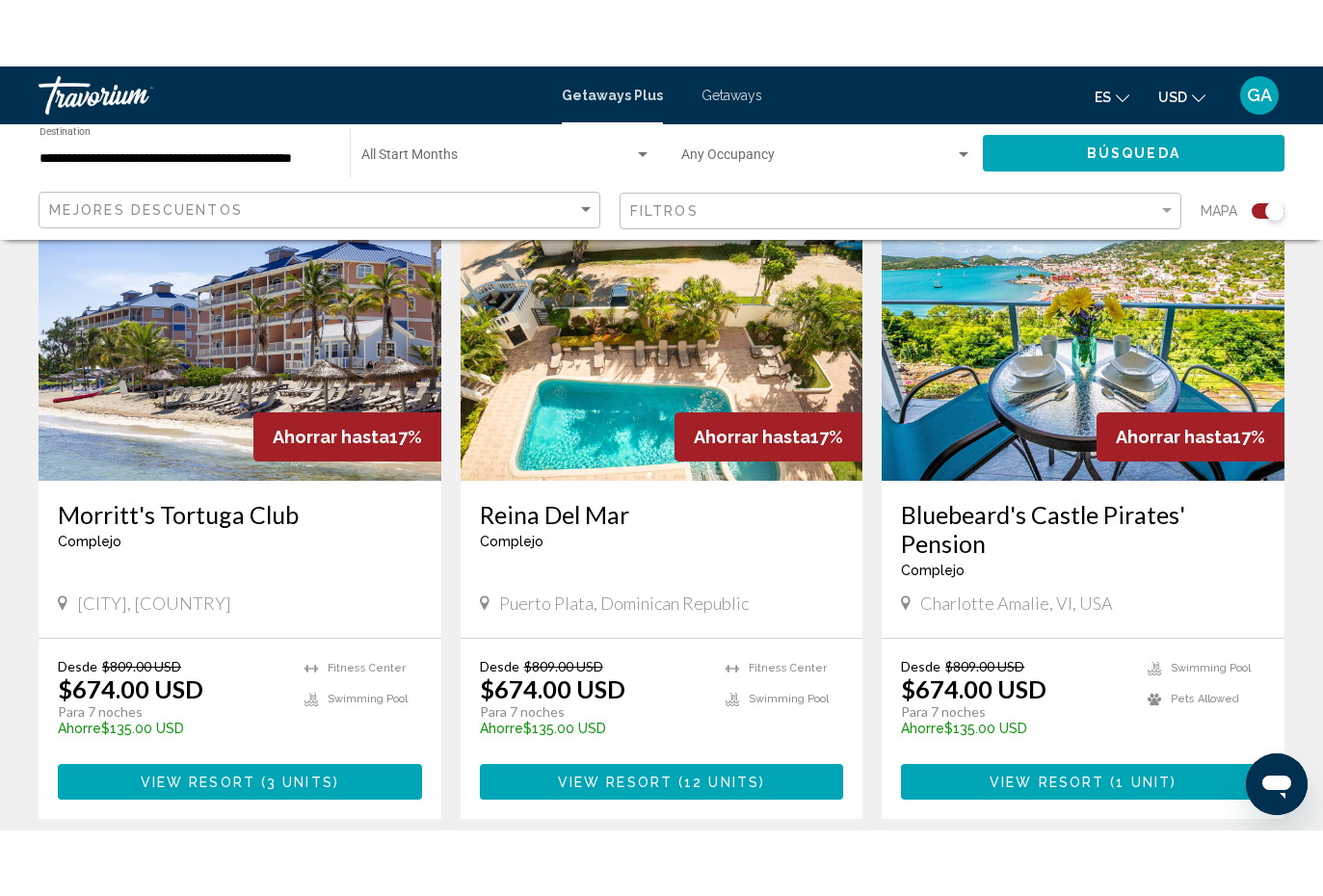 scroll, scrollTop: 2765, scrollLeft: 0, axis: vertical 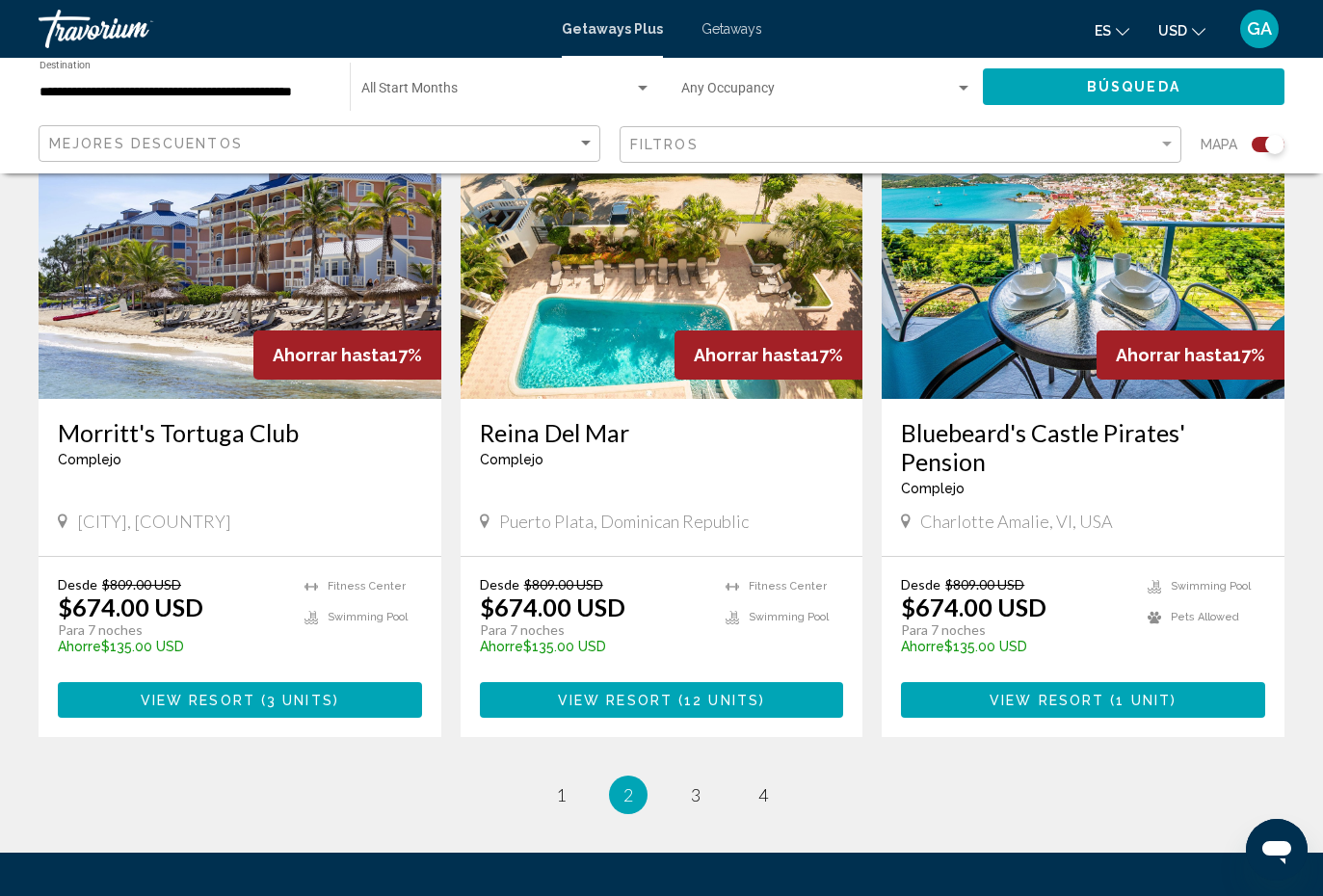 click on "View Resort    ( 12 units )" at bounding box center (662, 699) 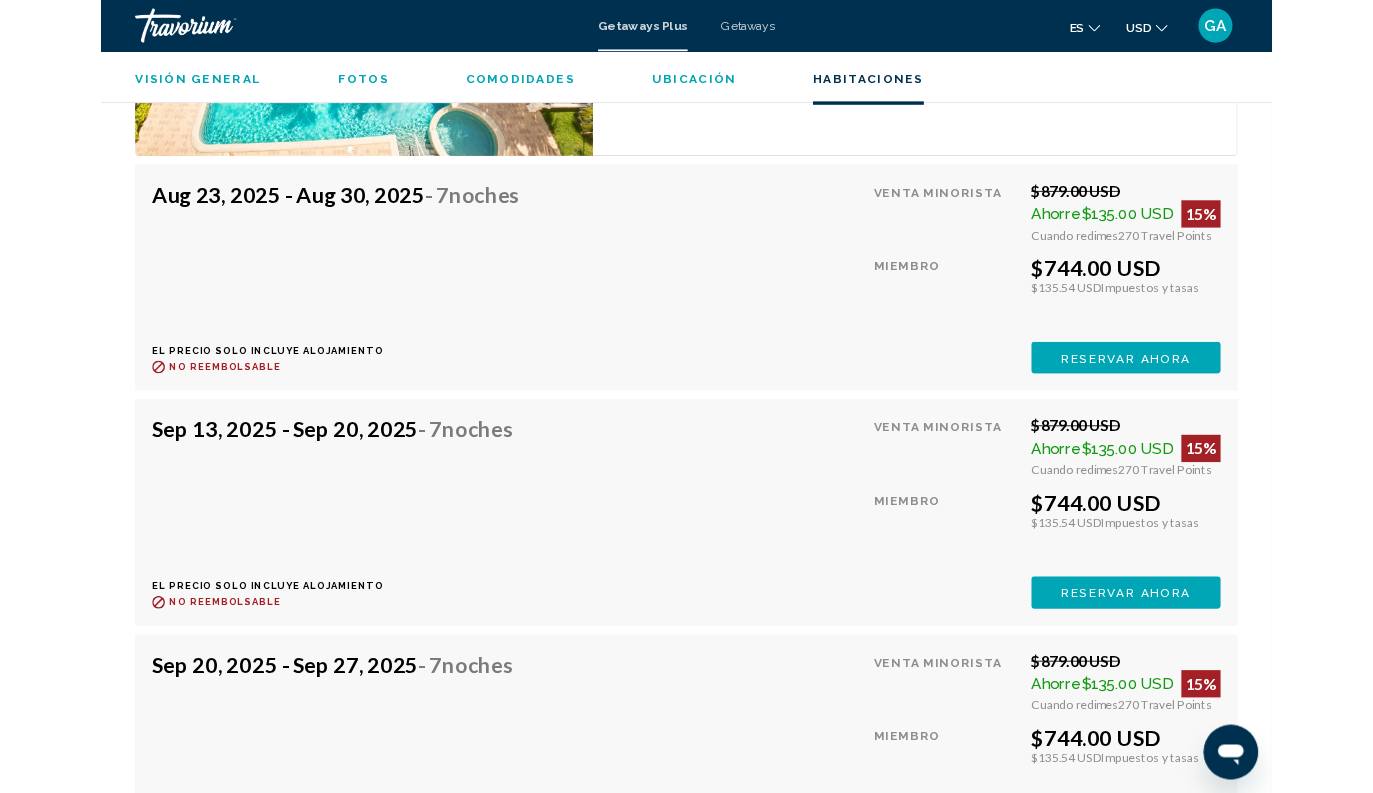 scroll, scrollTop: 4058, scrollLeft: 0, axis: vertical 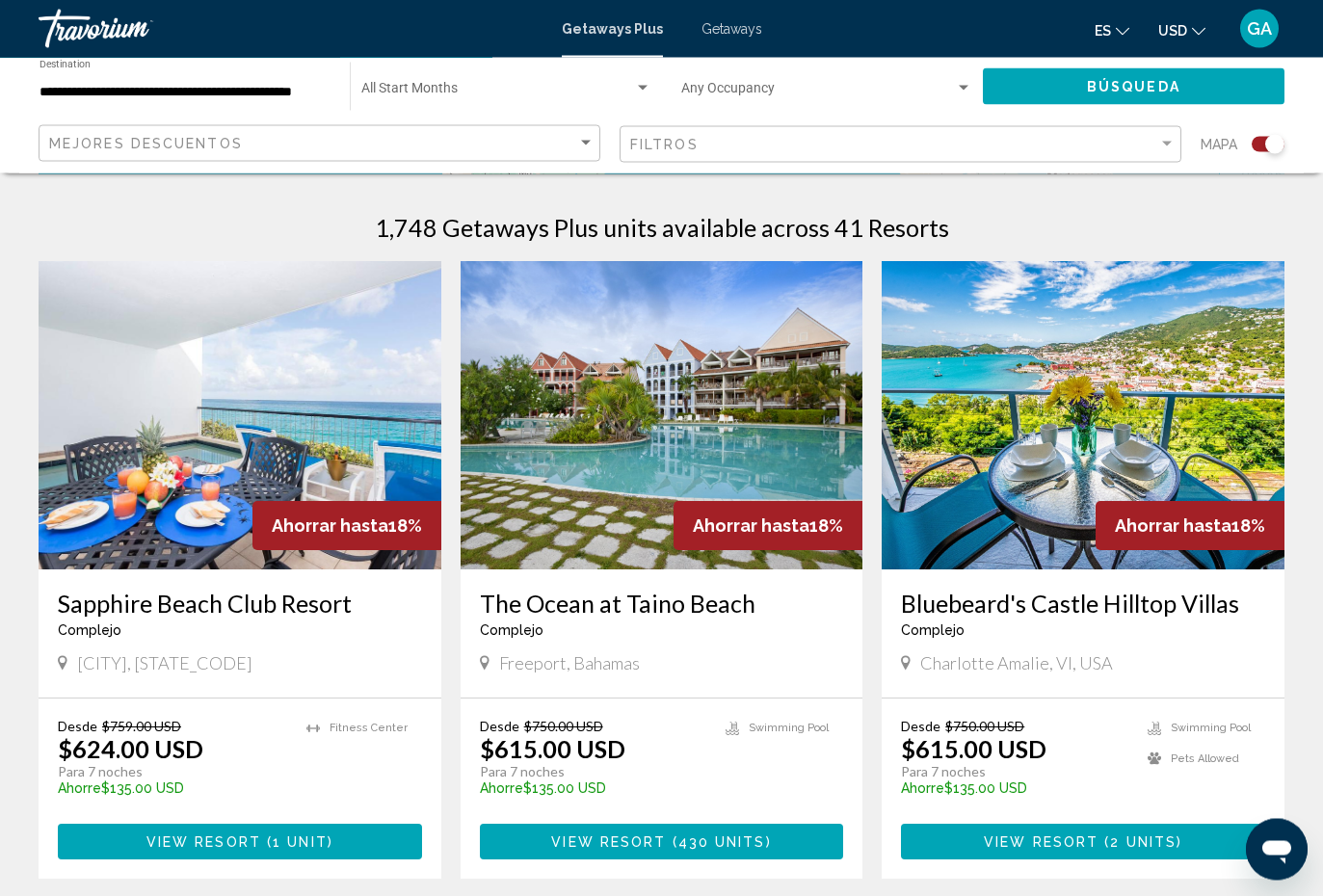 click on "430 units" at bounding box center [722, 843] 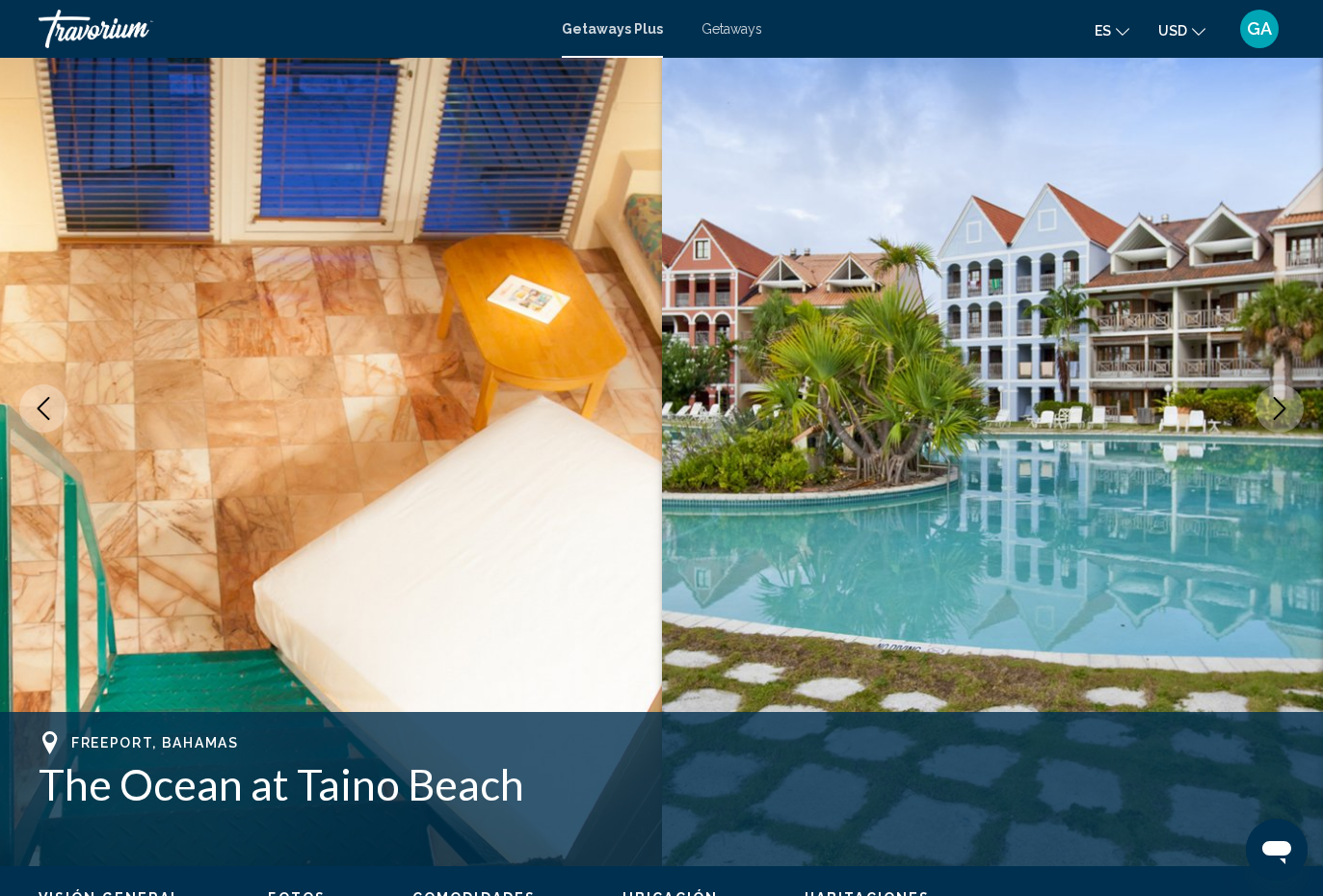 scroll, scrollTop: 108, scrollLeft: 0, axis: vertical 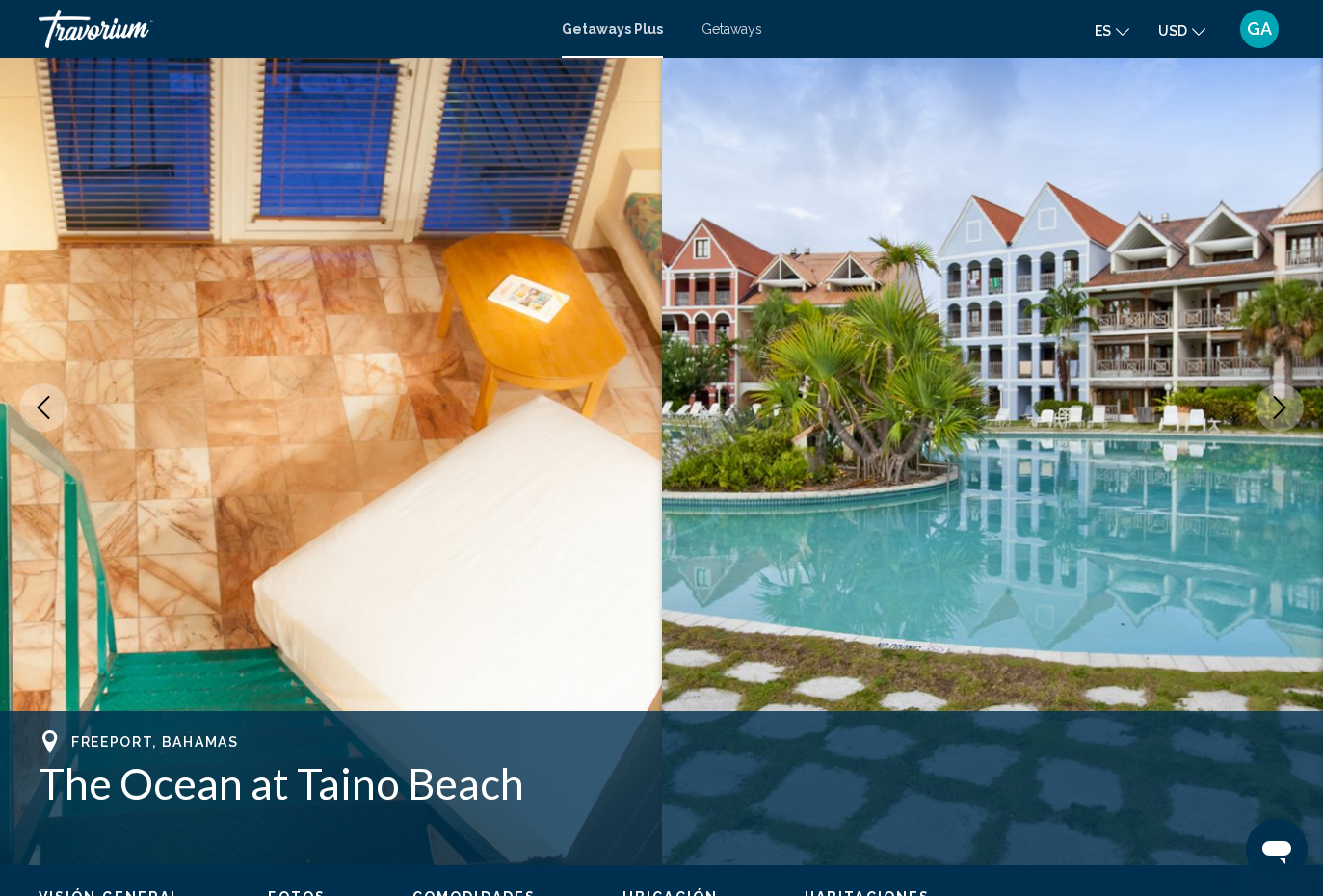 click 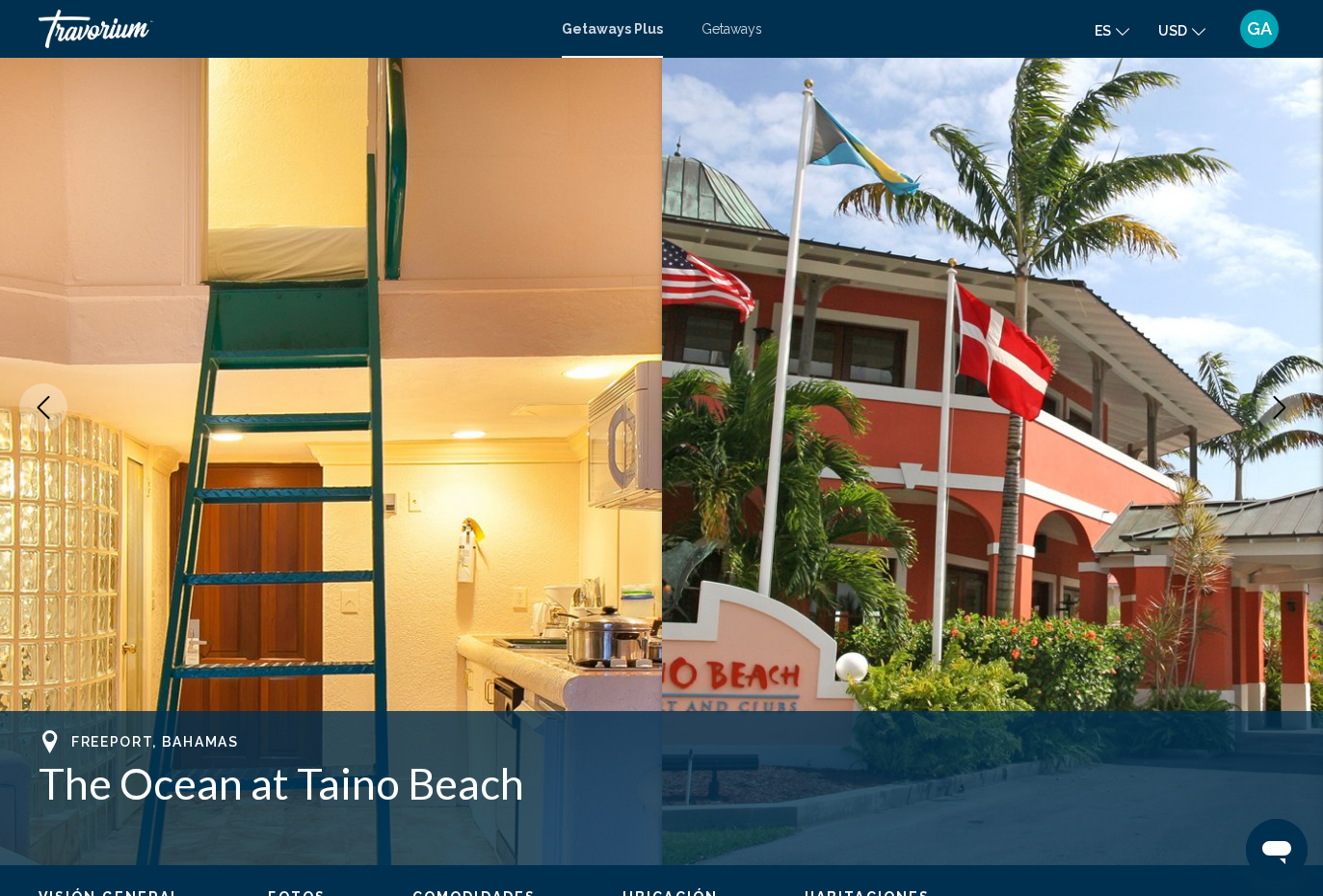 click at bounding box center [1280, 408] 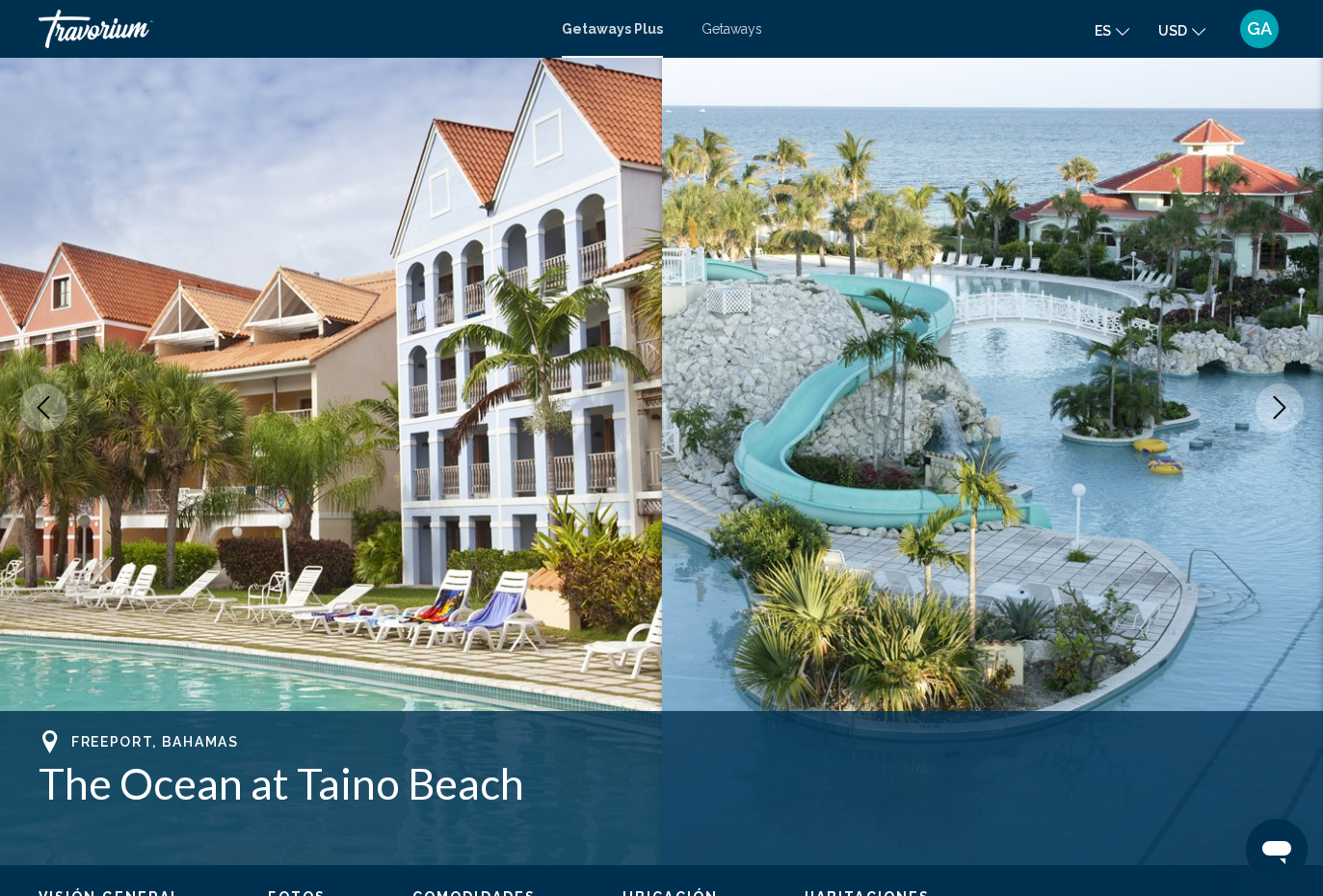 click 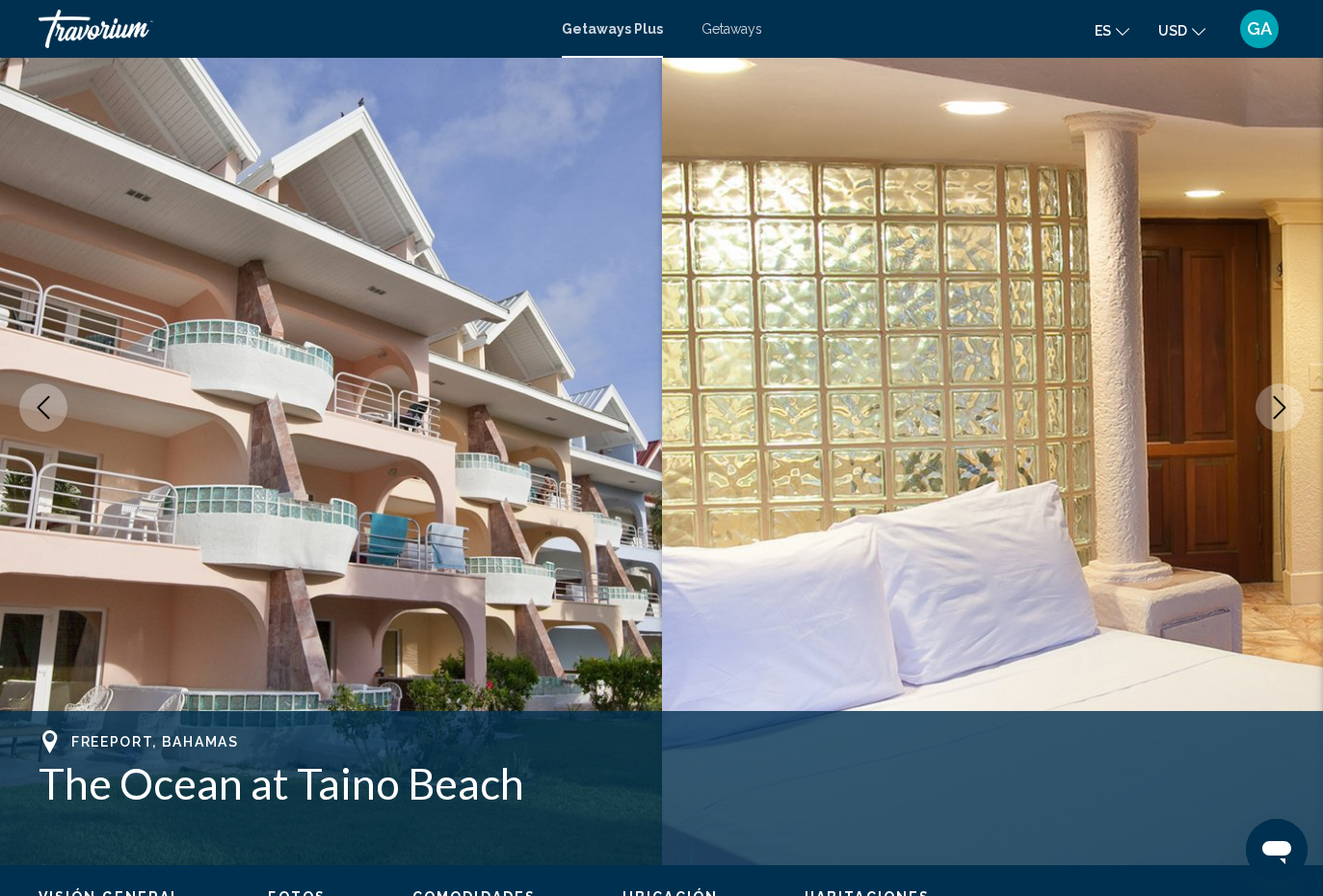click 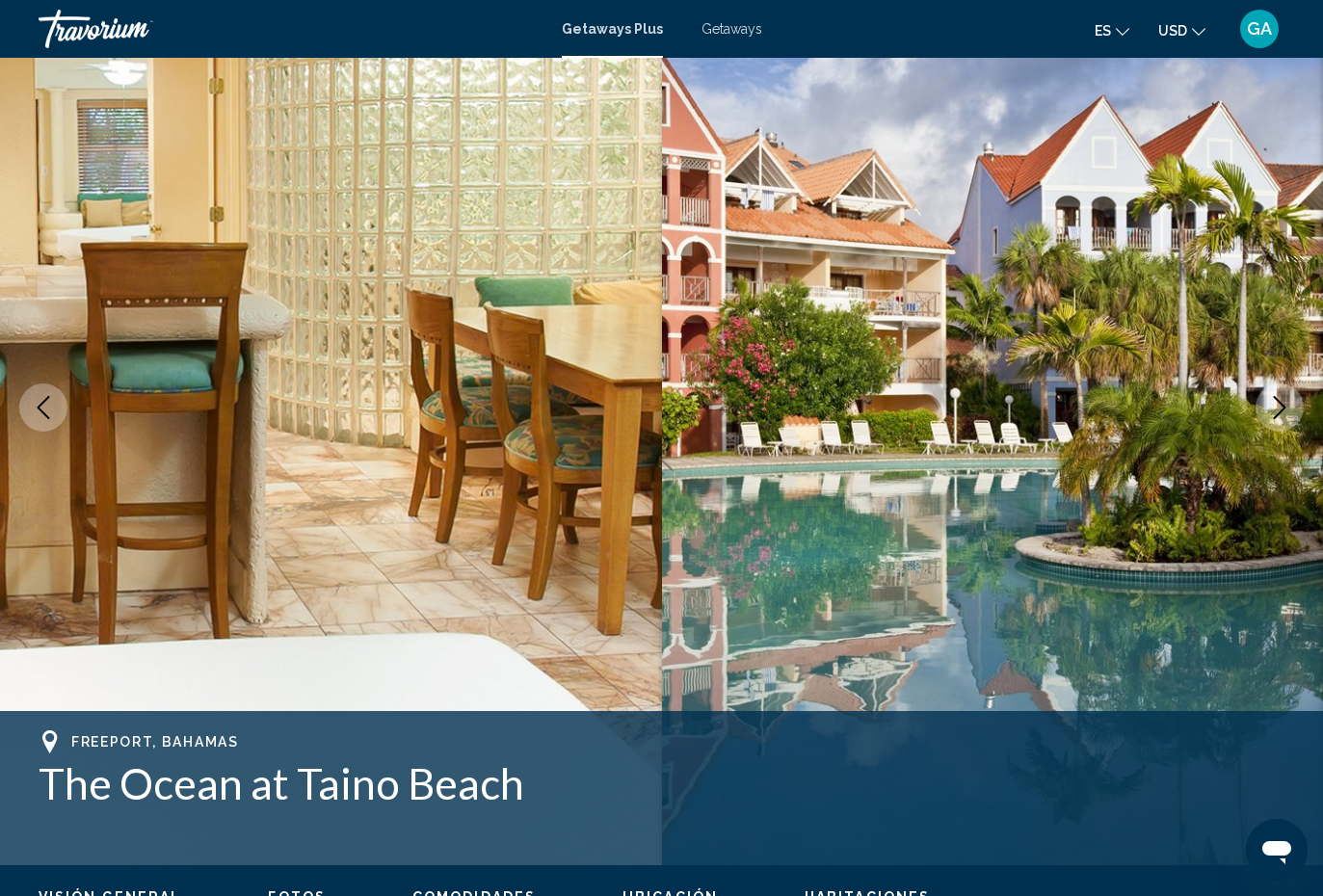 click 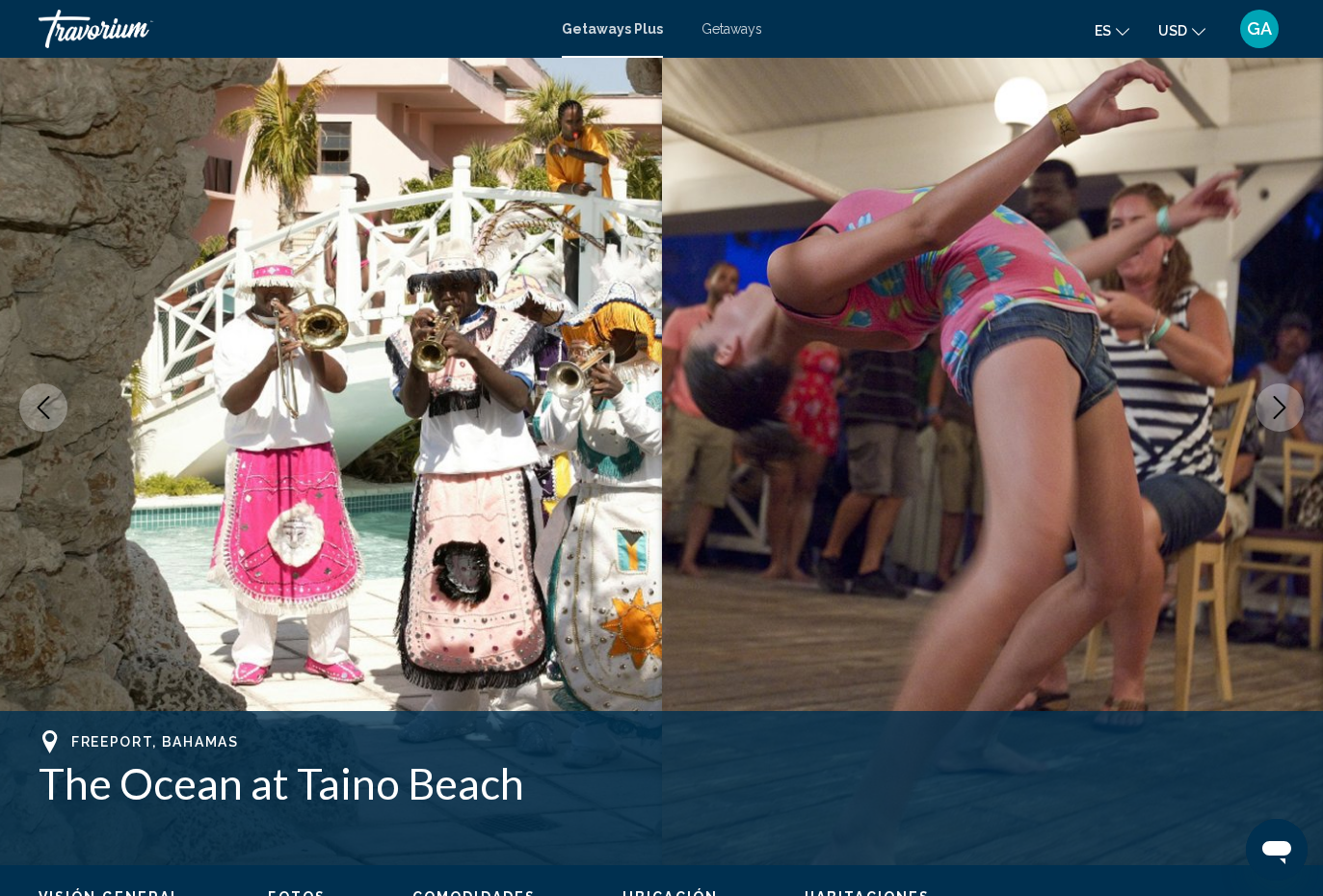 click at bounding box center (1280, 408) 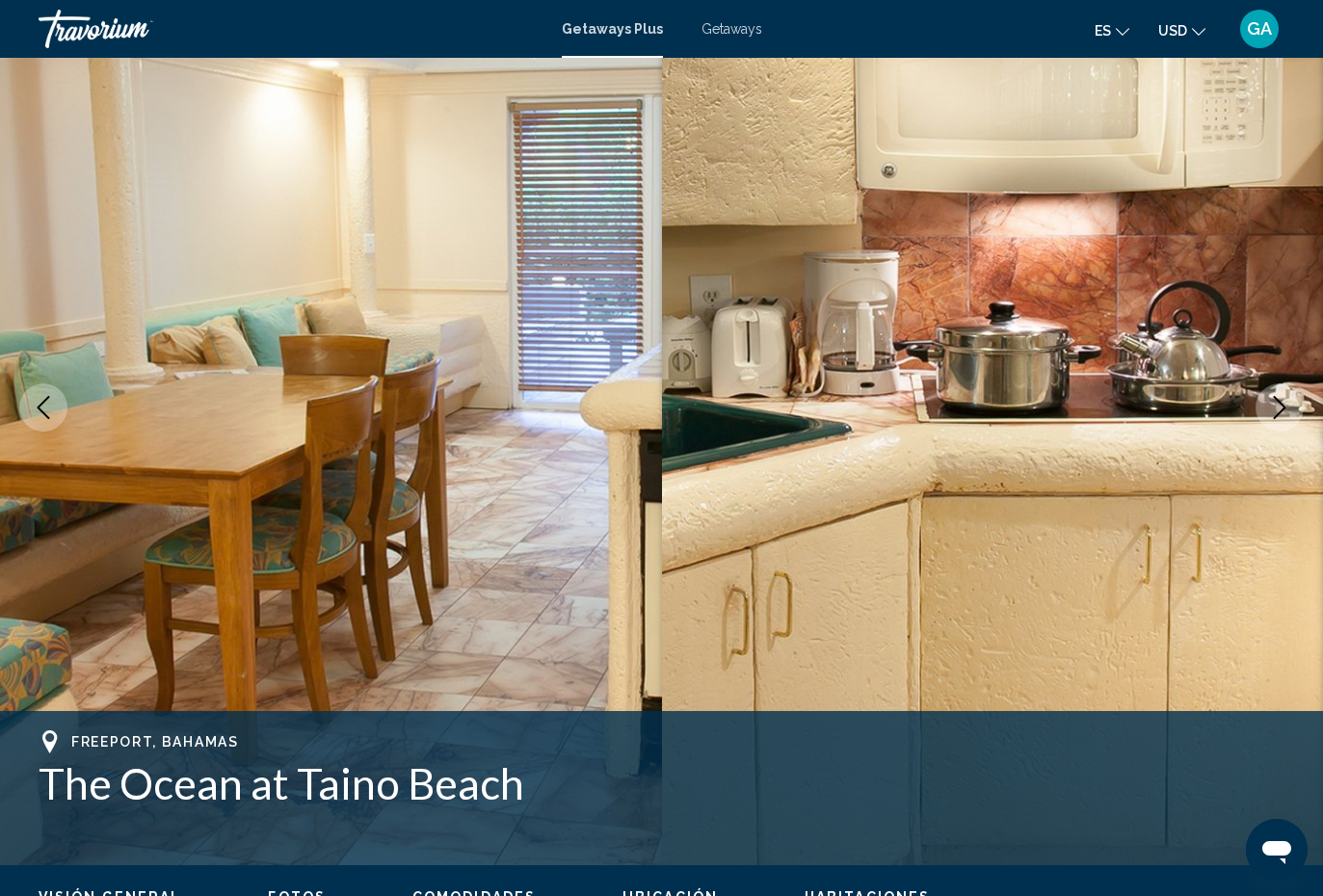 click at bounding box center [1280, 408] 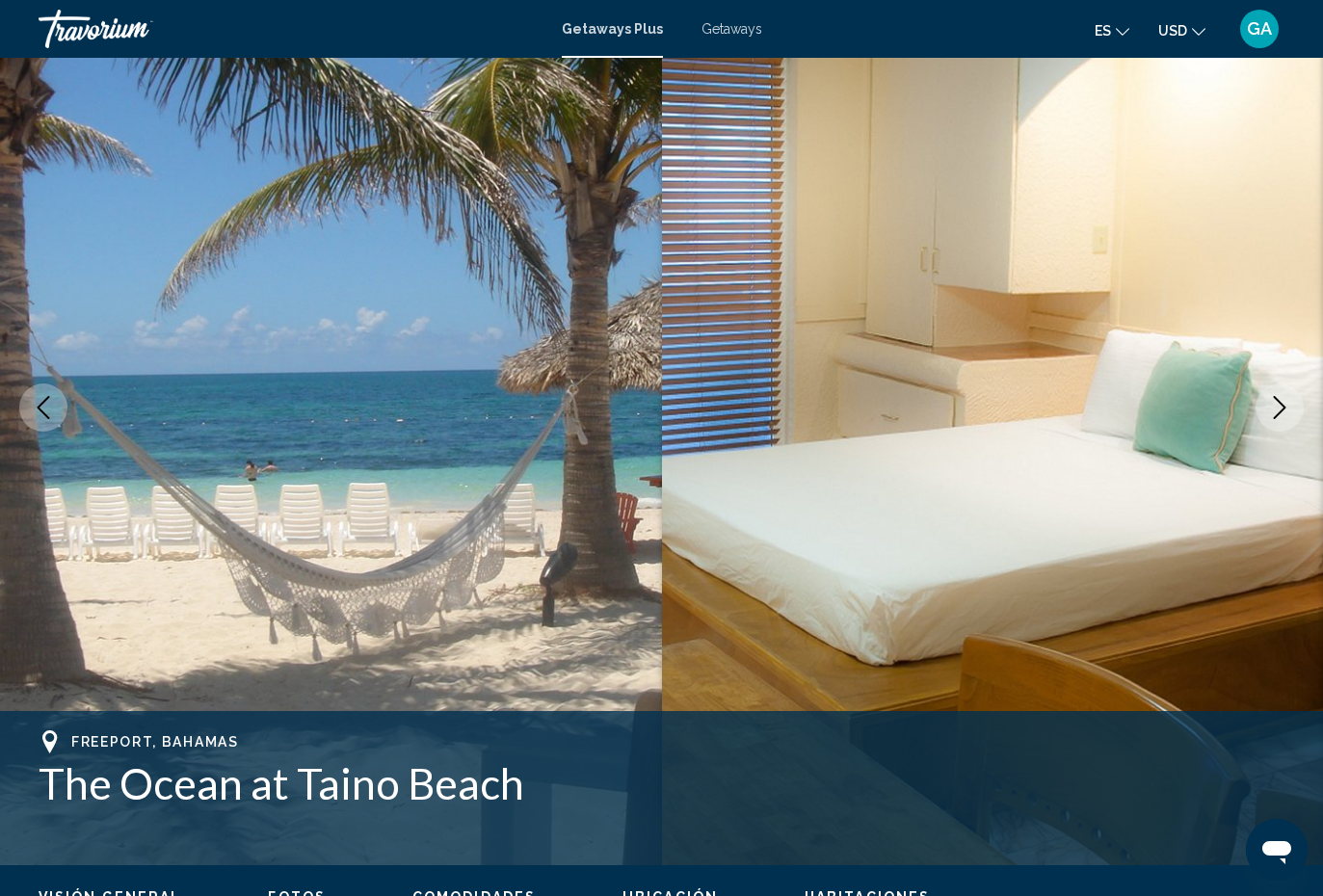 click at bounding box center [1280, 408] 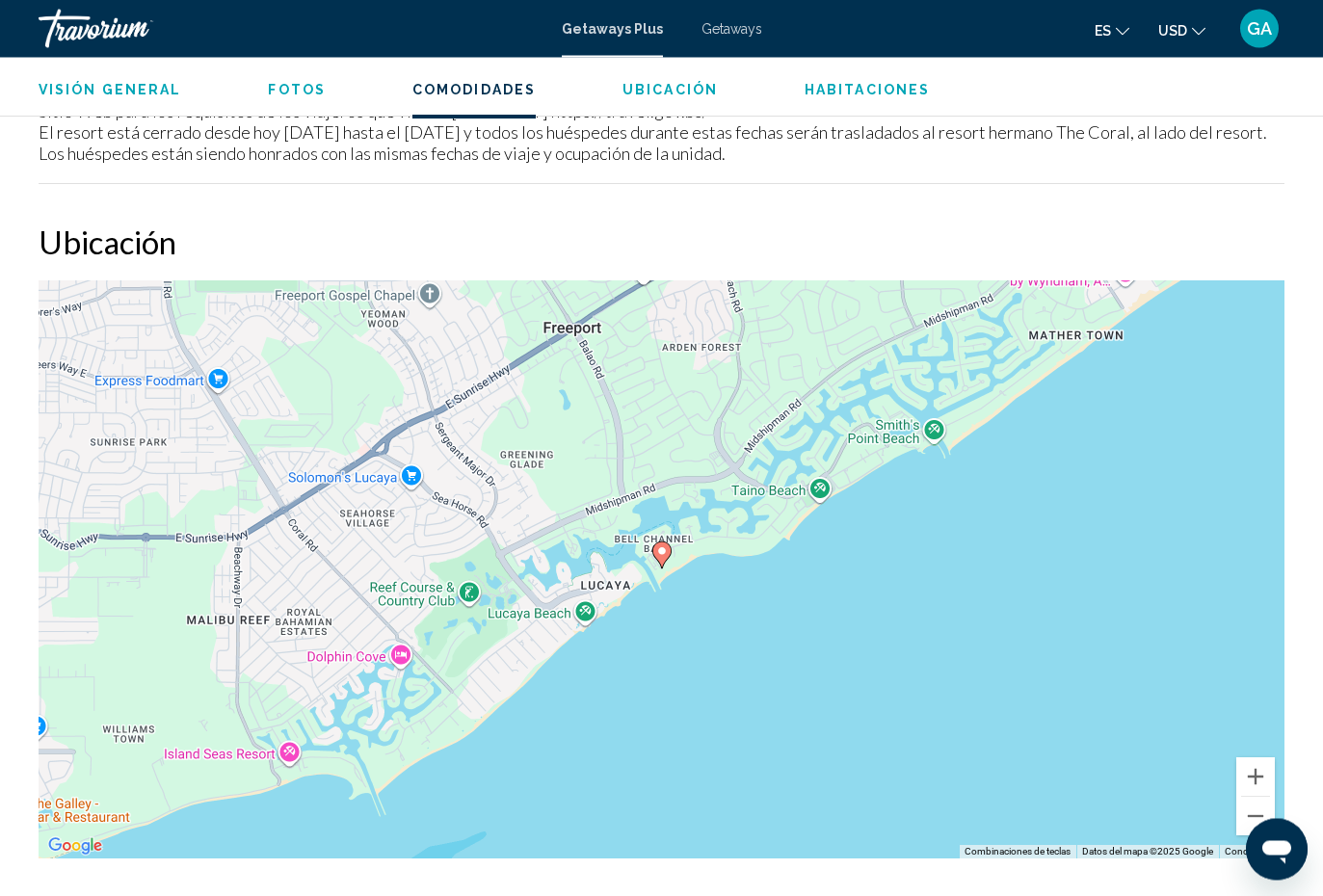 scroll, scrollTop: 2807, scrollLeft: 0, axis: vertical 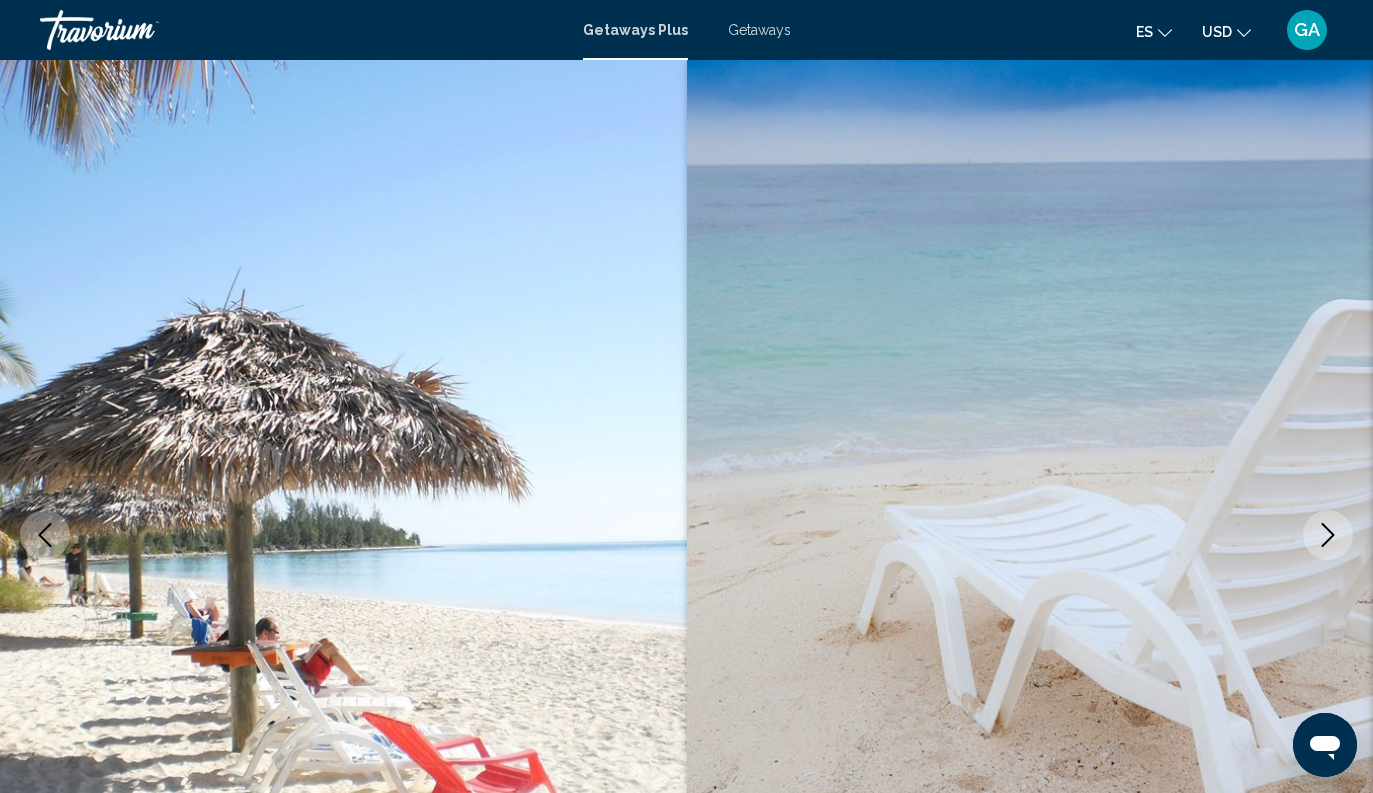 click on "es" 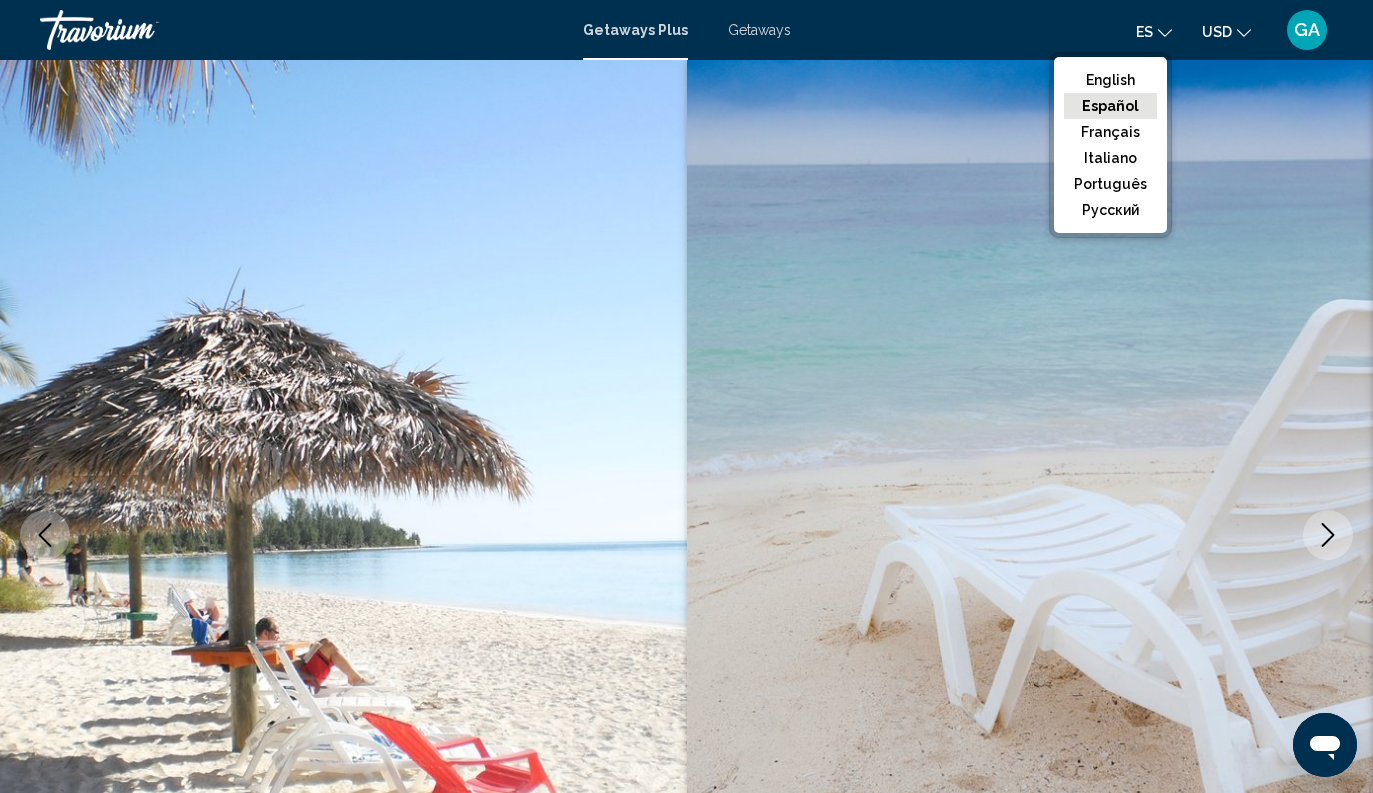 click on "Español" 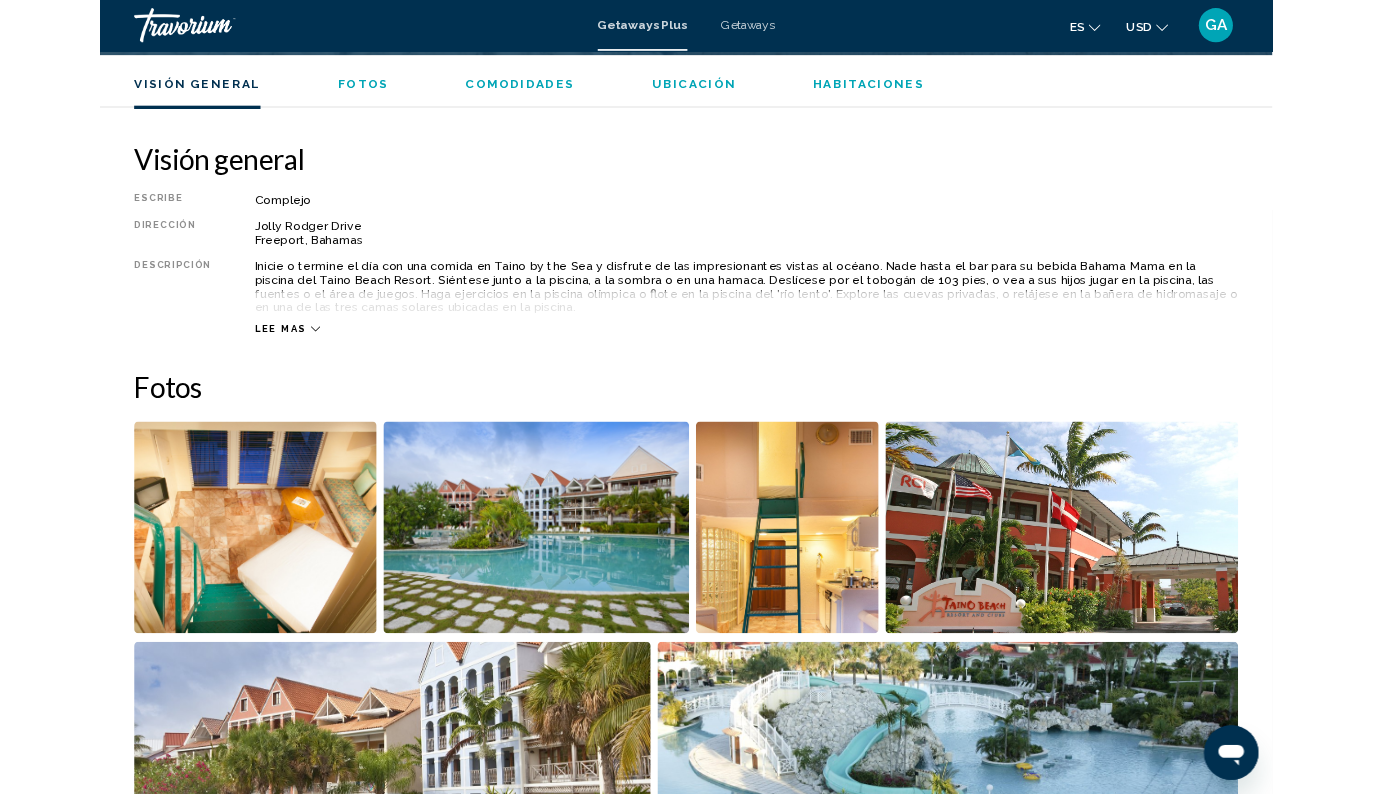 scroll, scrollTop: 938, scrollLeft: 0, axis: vertical 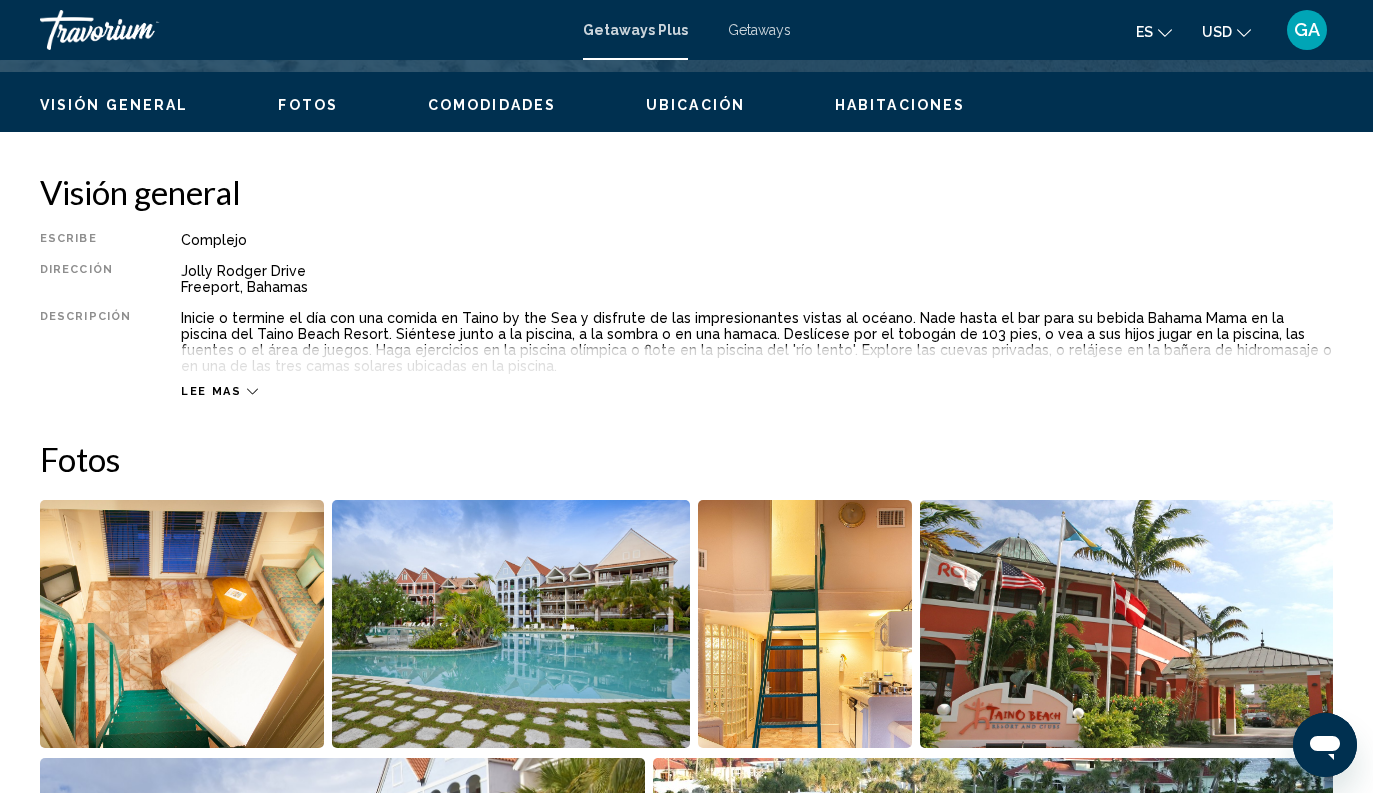 click on "Lee mas" at bounding box center (757, 371) 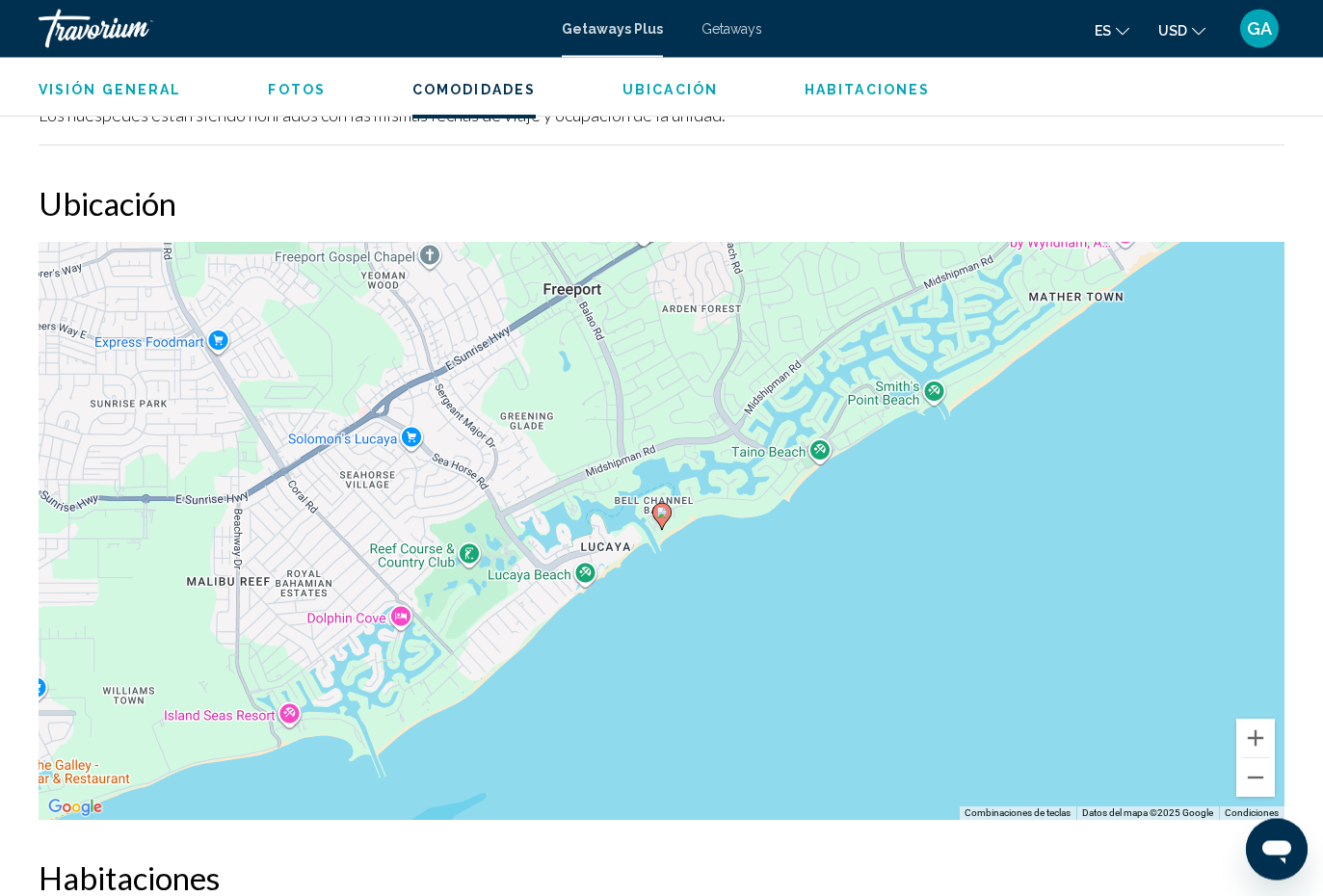 scroll, scrollTop: 2847, scrollLeft: 0, axis: vertical 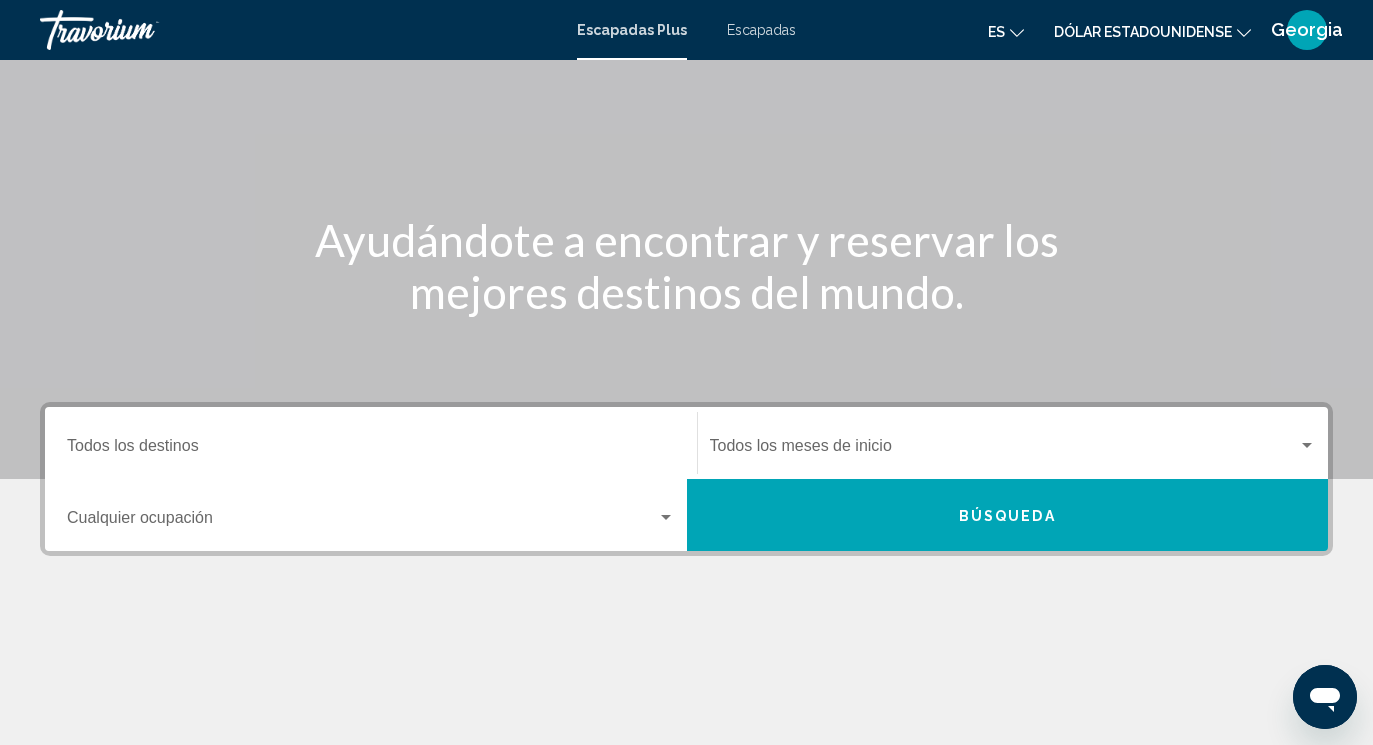 click on "Destino Todos los destinos" at bounding box center [371, 450] 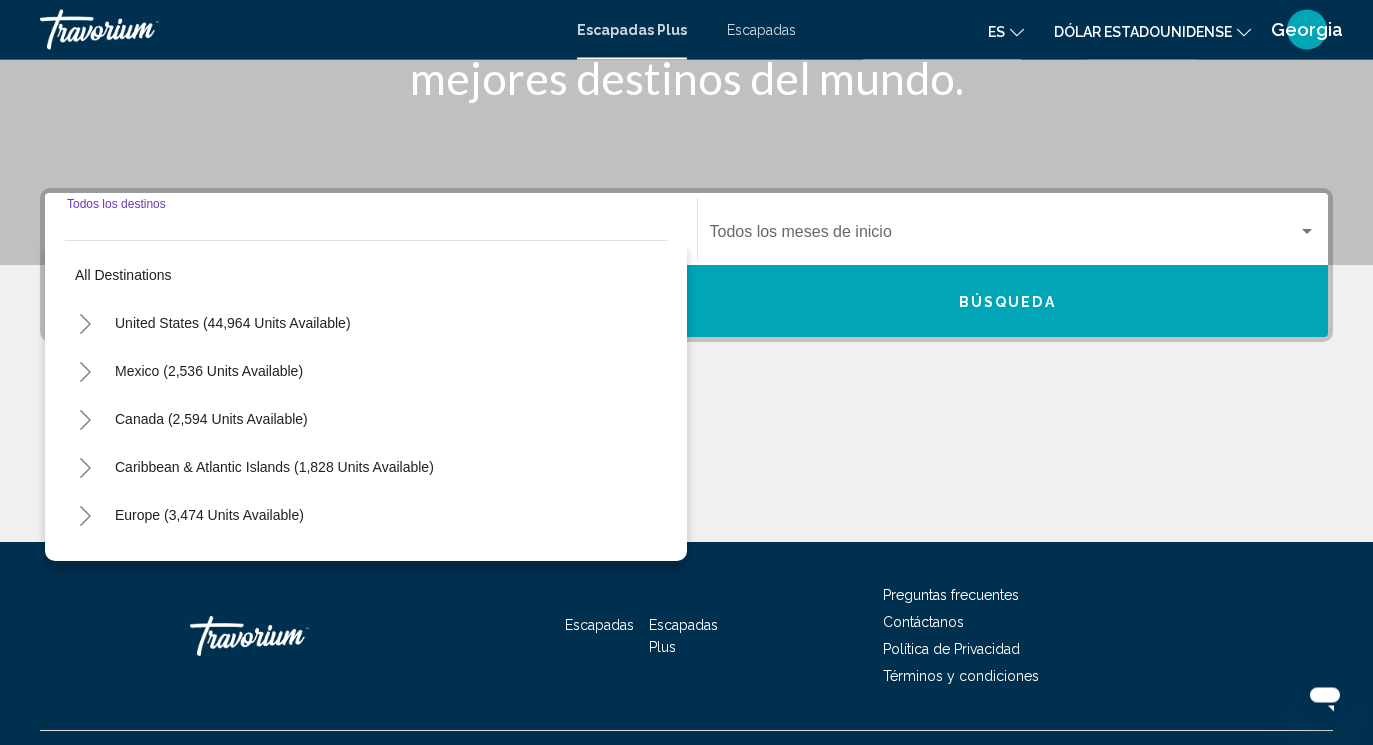 scroll, scrollTop: 377, scrollLeft: 0, axis: vertical 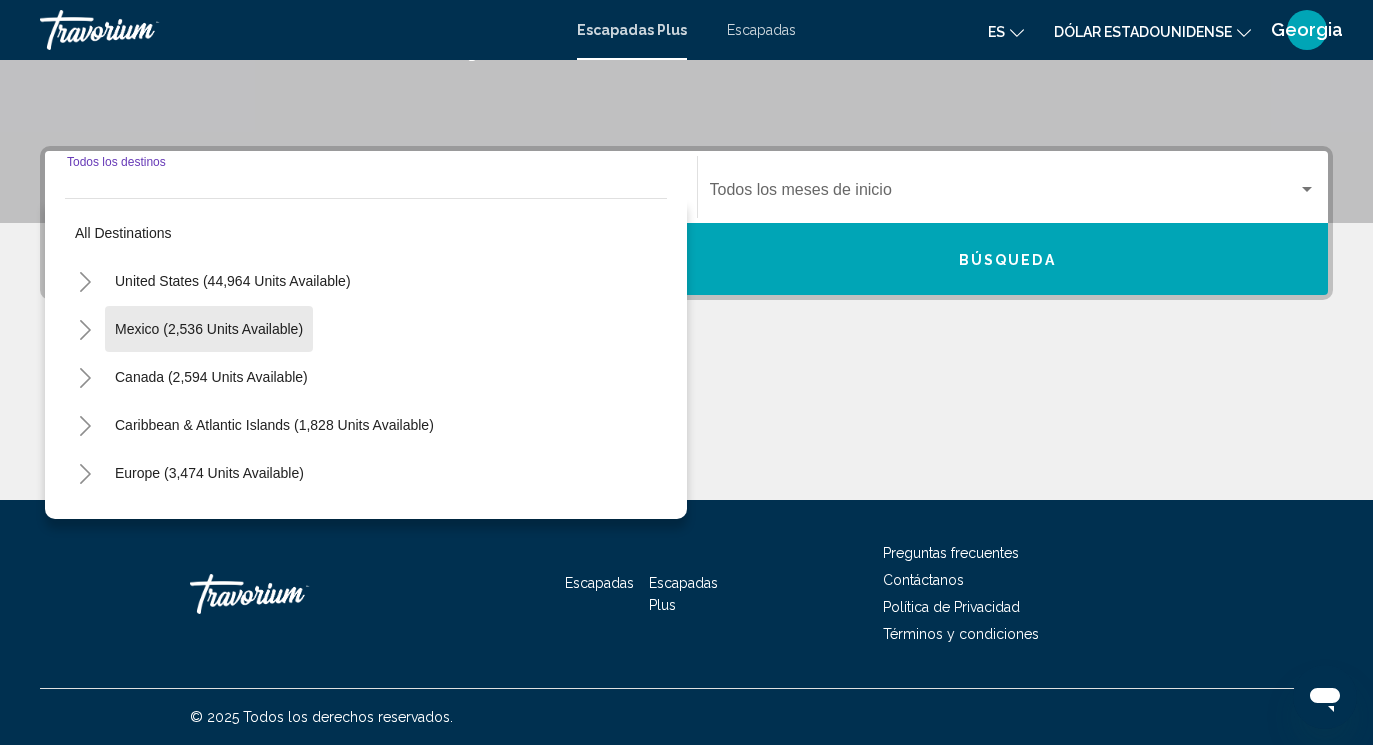 click on "[COUNTRY]" at bounding box center [211, 377] 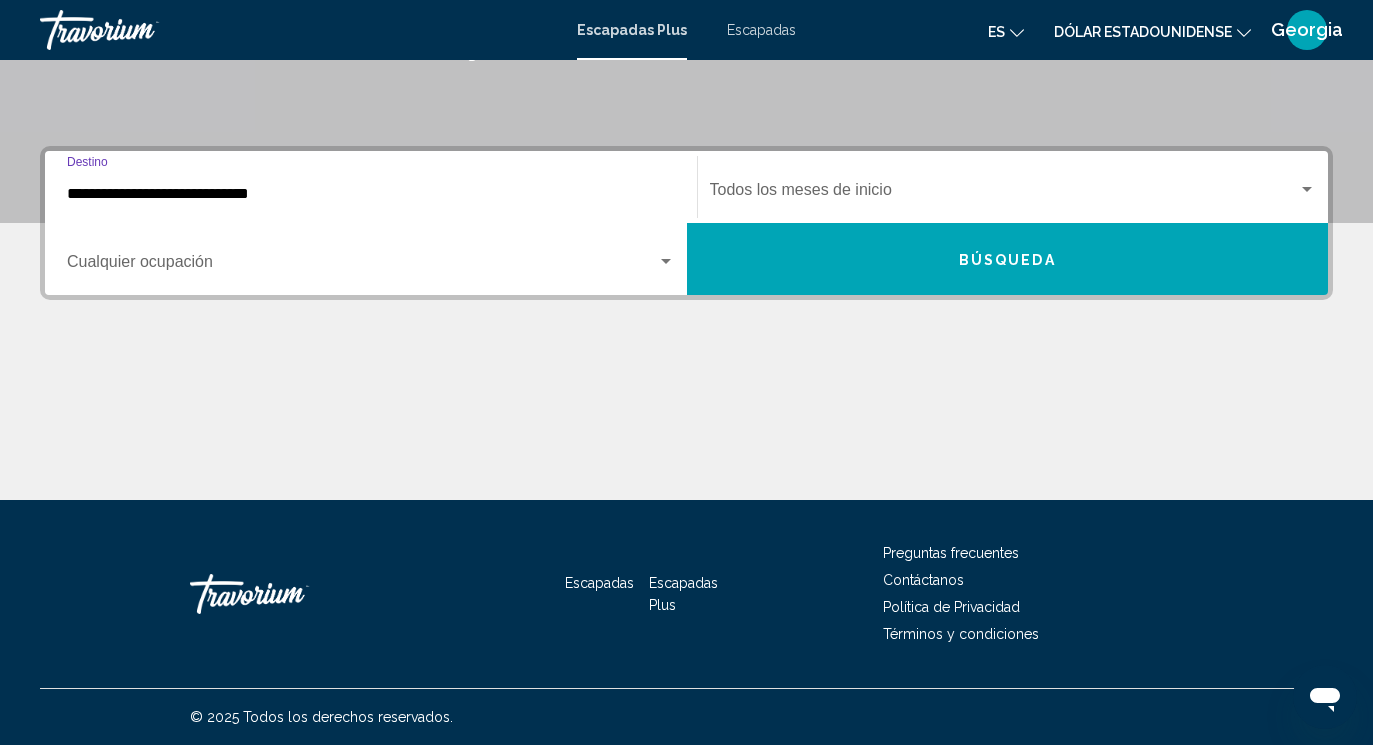 click on "Búsqueda" at bounding box center (1008, 259) 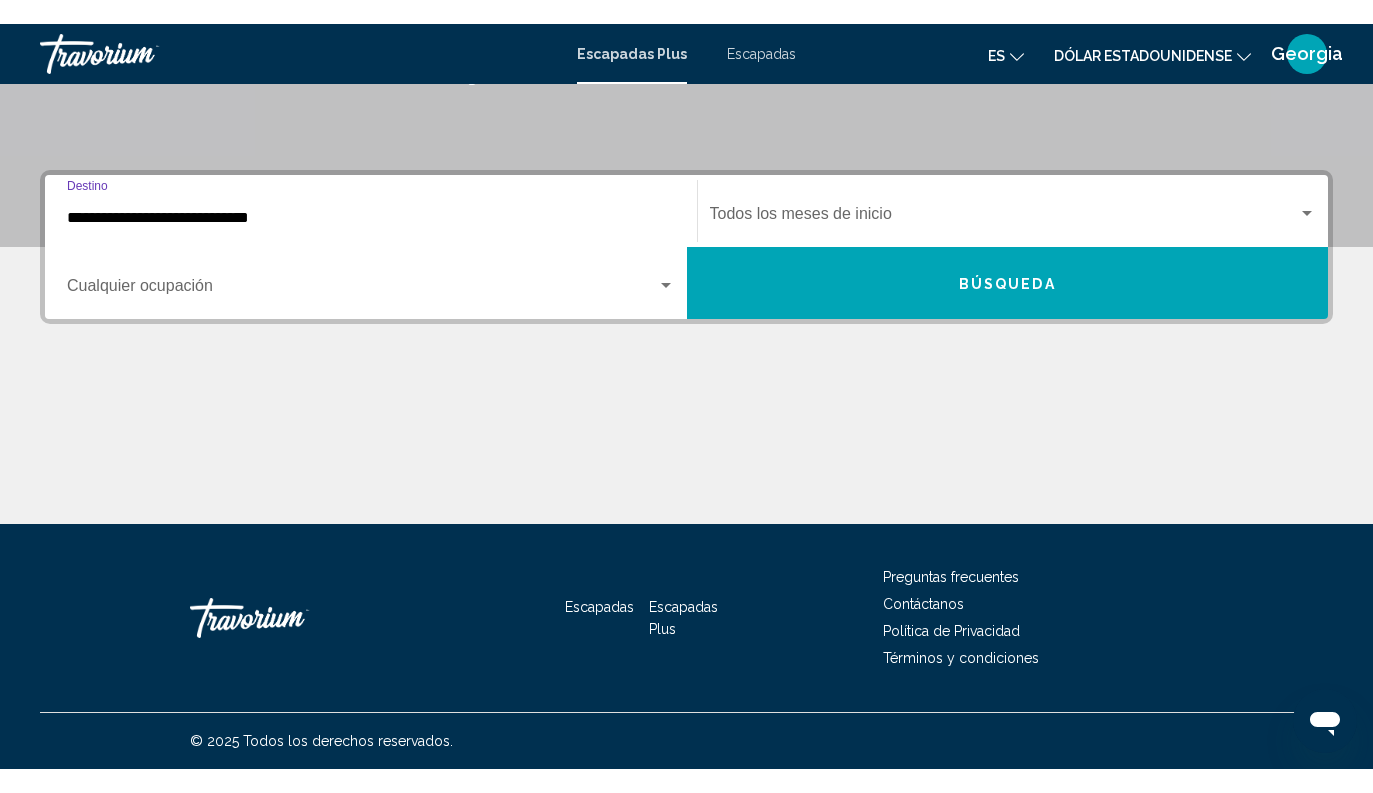 scroll, scrollTop: 0, scrollLeft: 0, axis: both 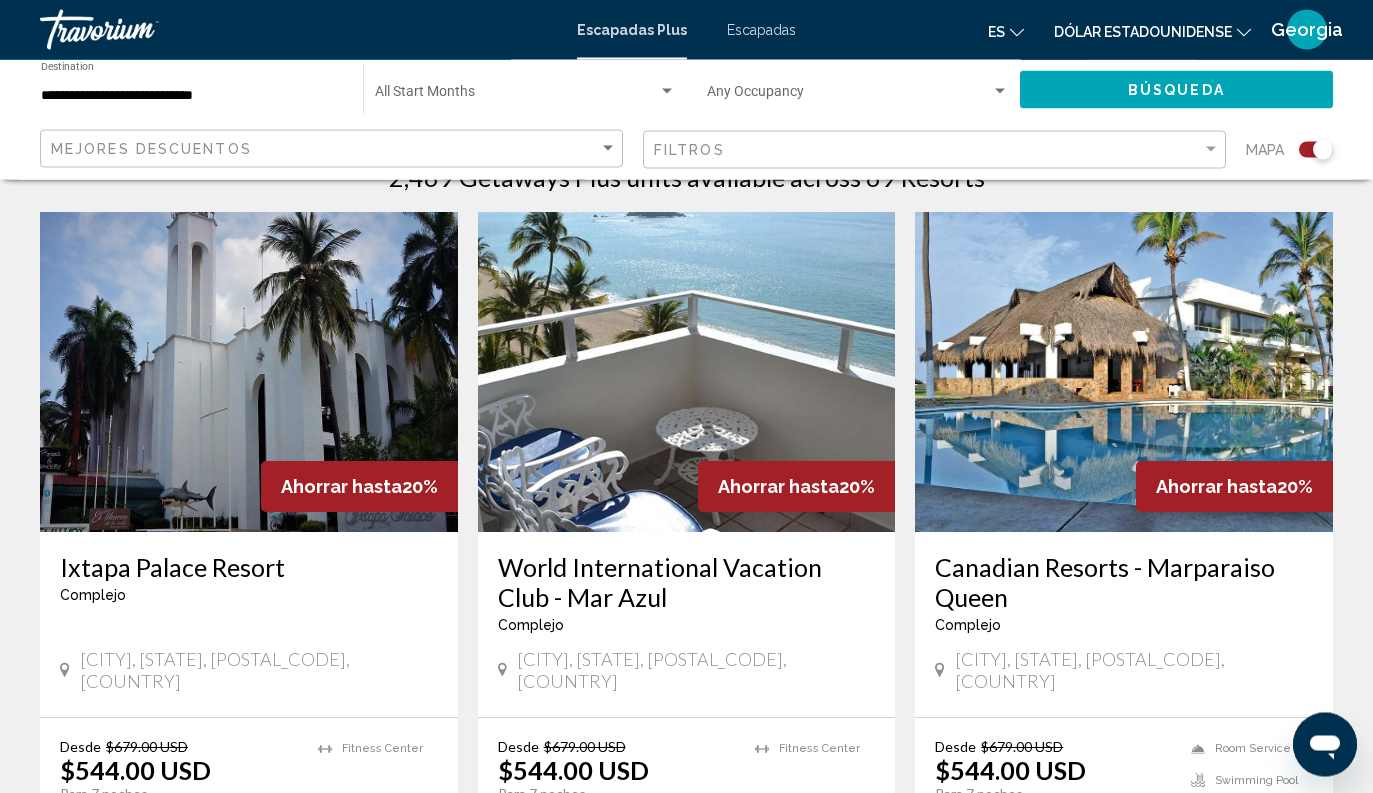 click at bounding box center [1124, 373] 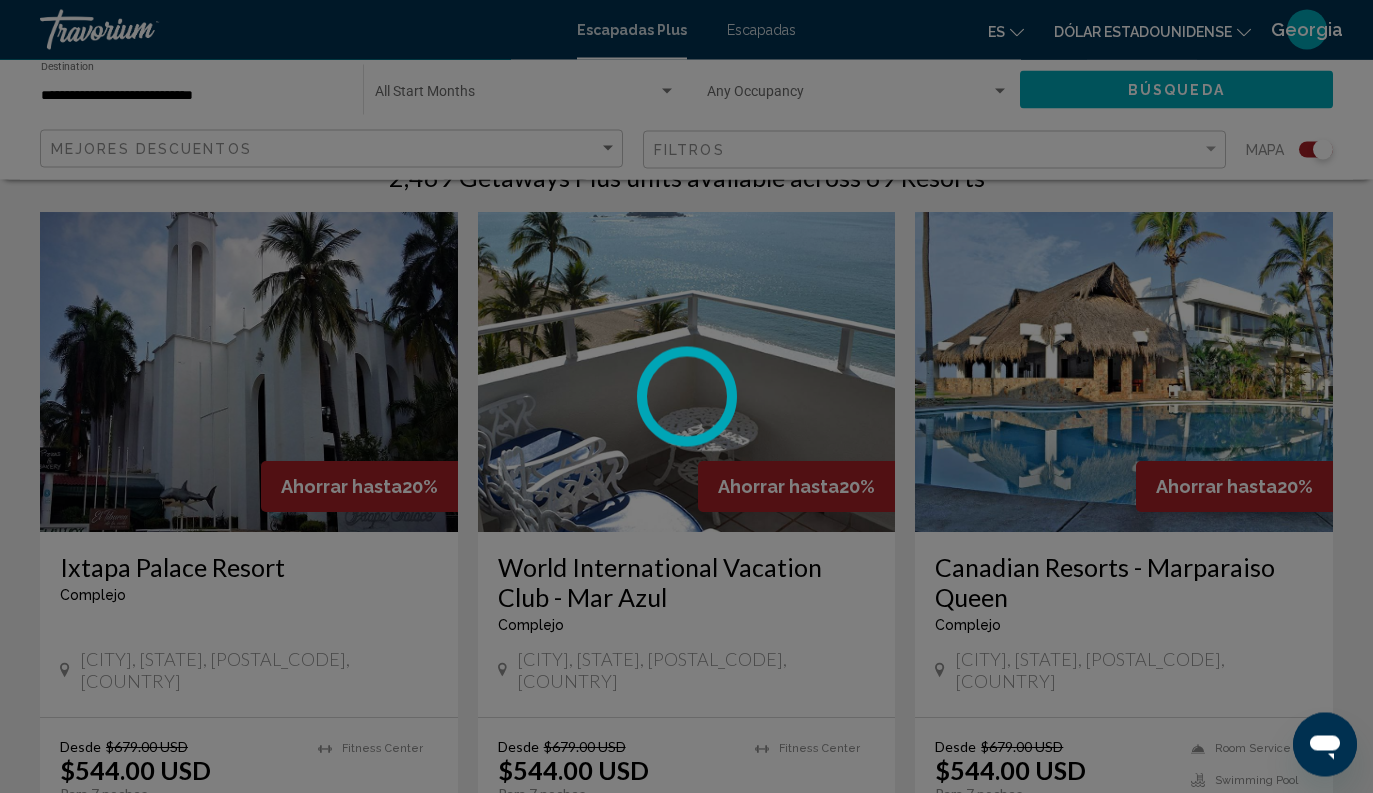 scroll, scrollTop: 678, scrollLeft: 0, axis: vertical 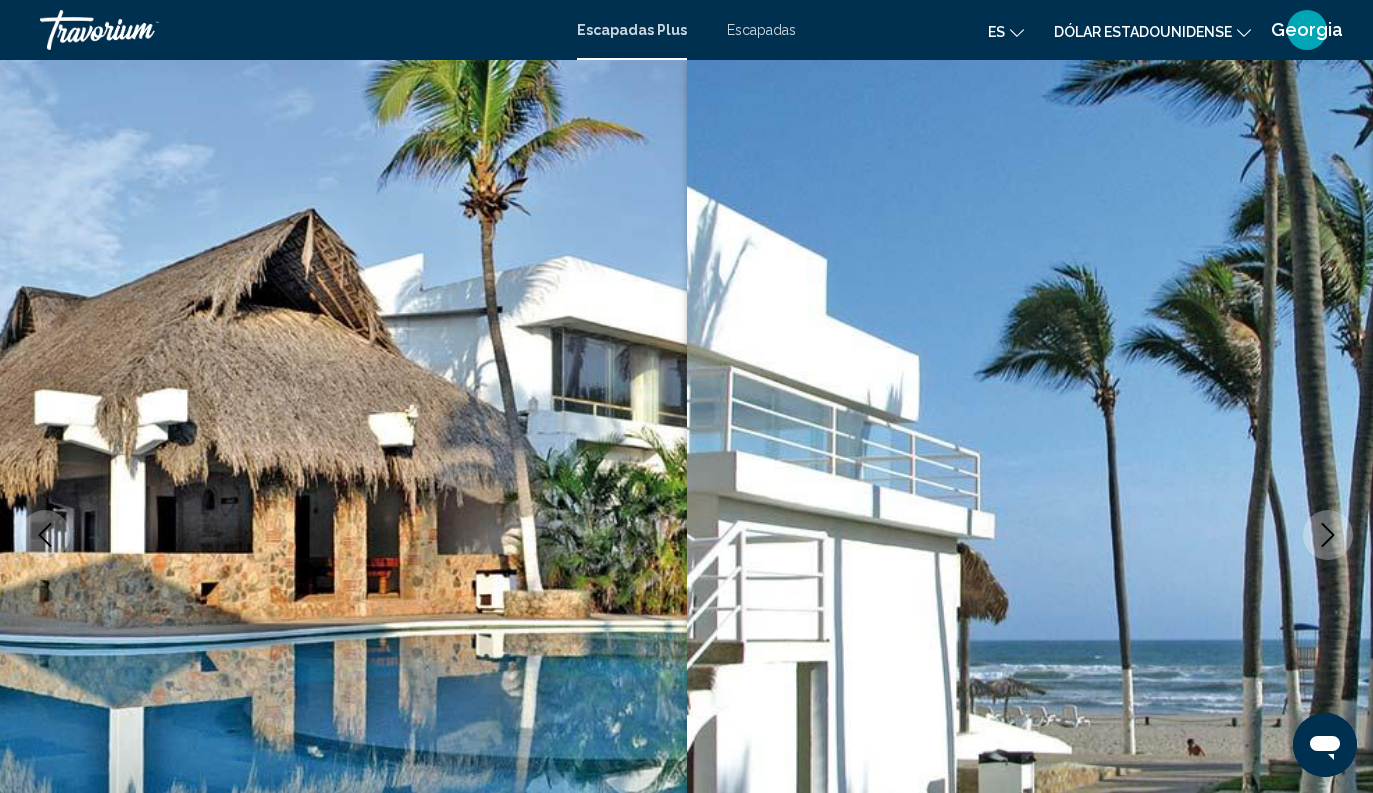 click 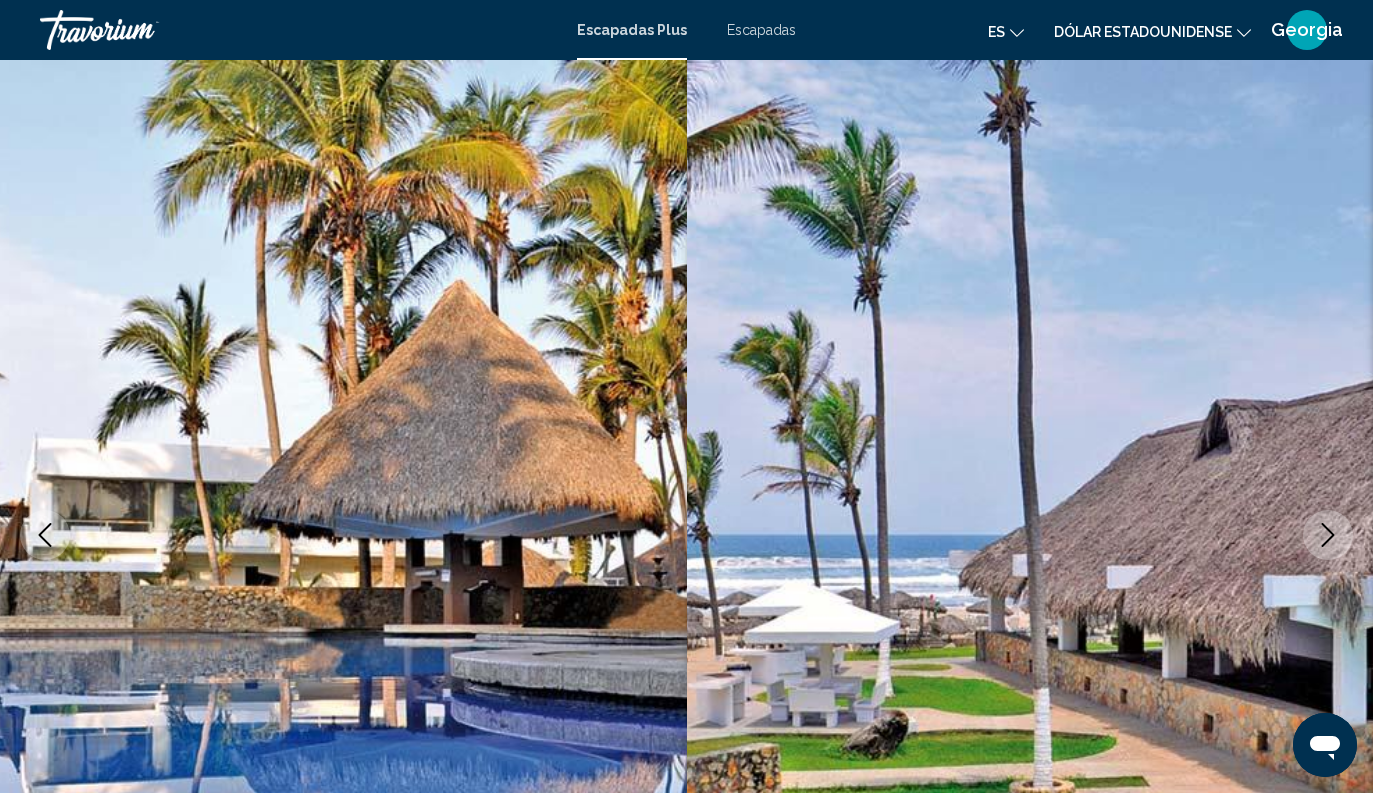 click 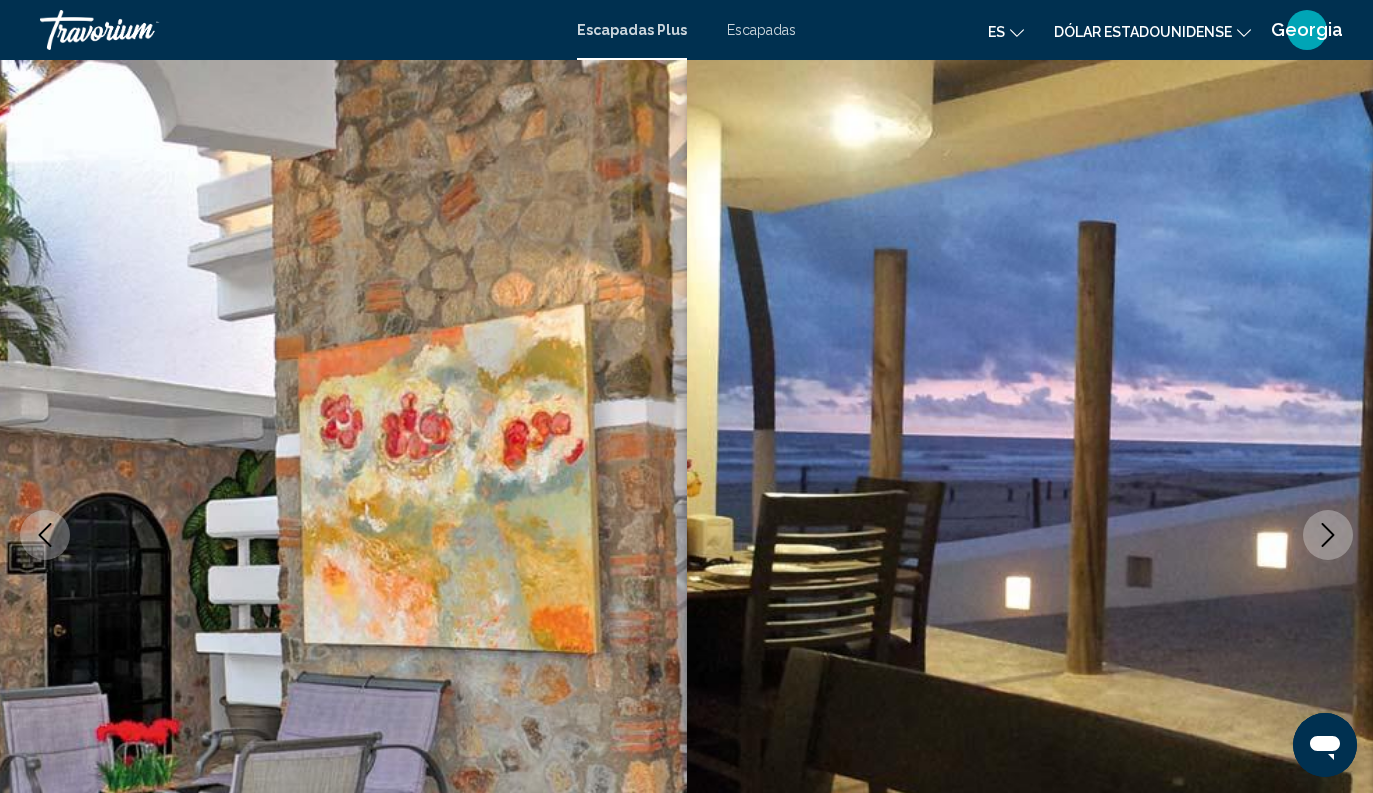 click 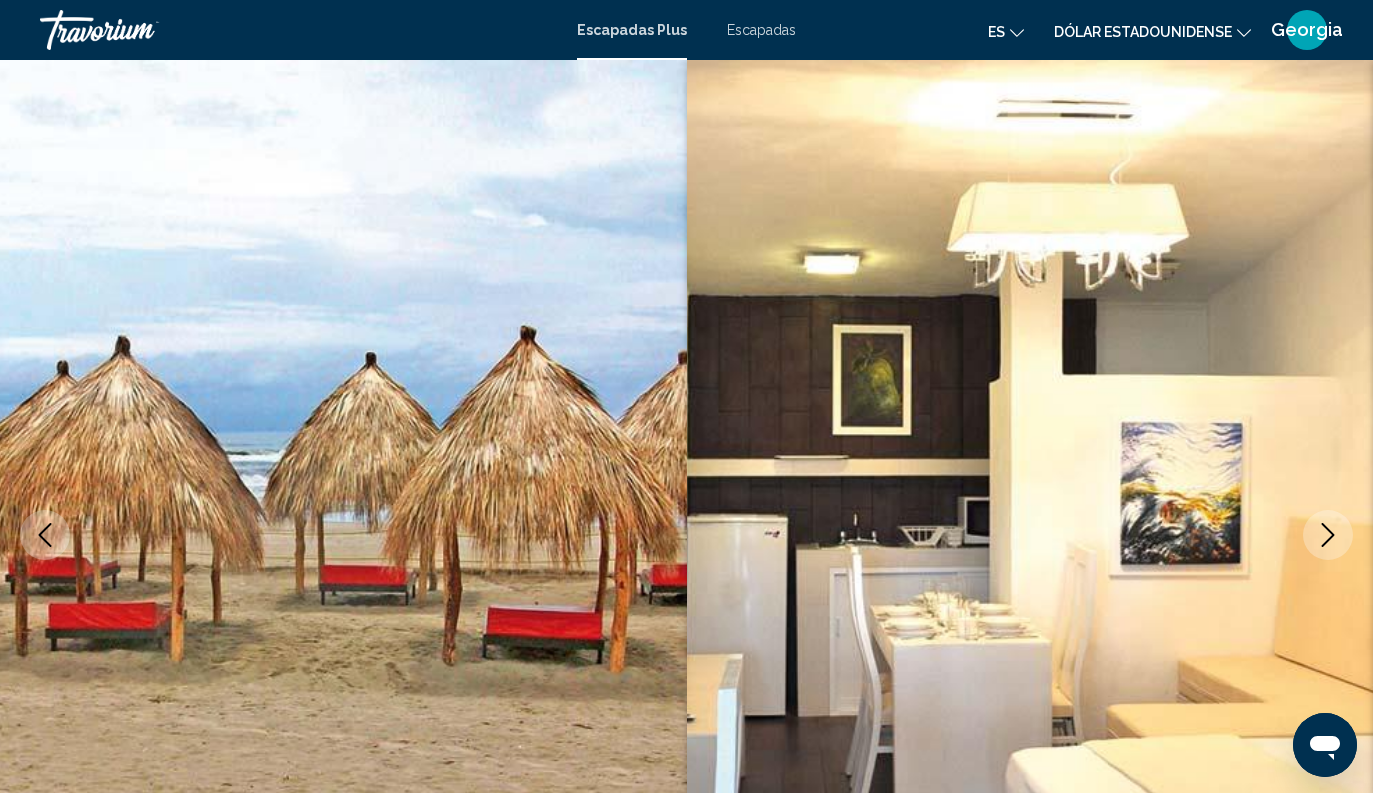 click 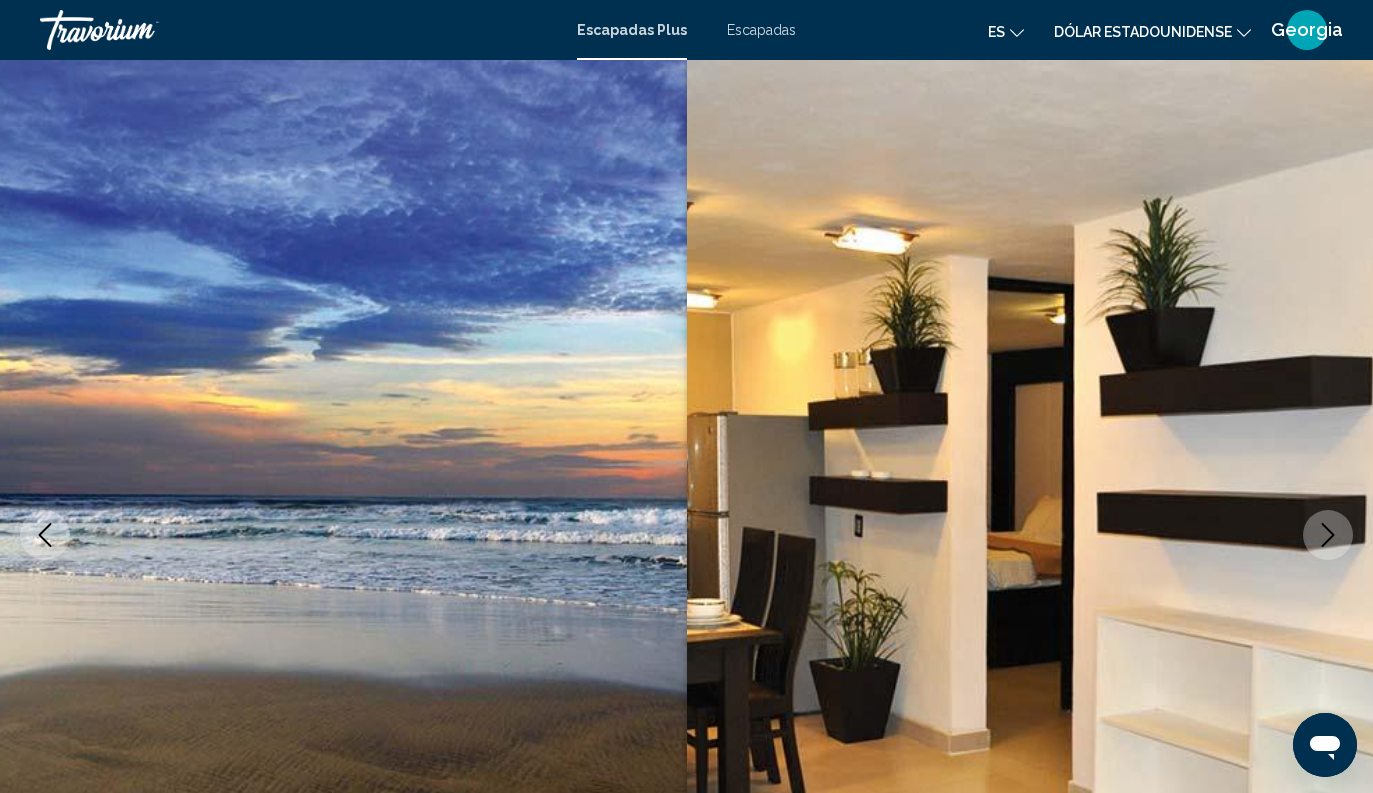 click 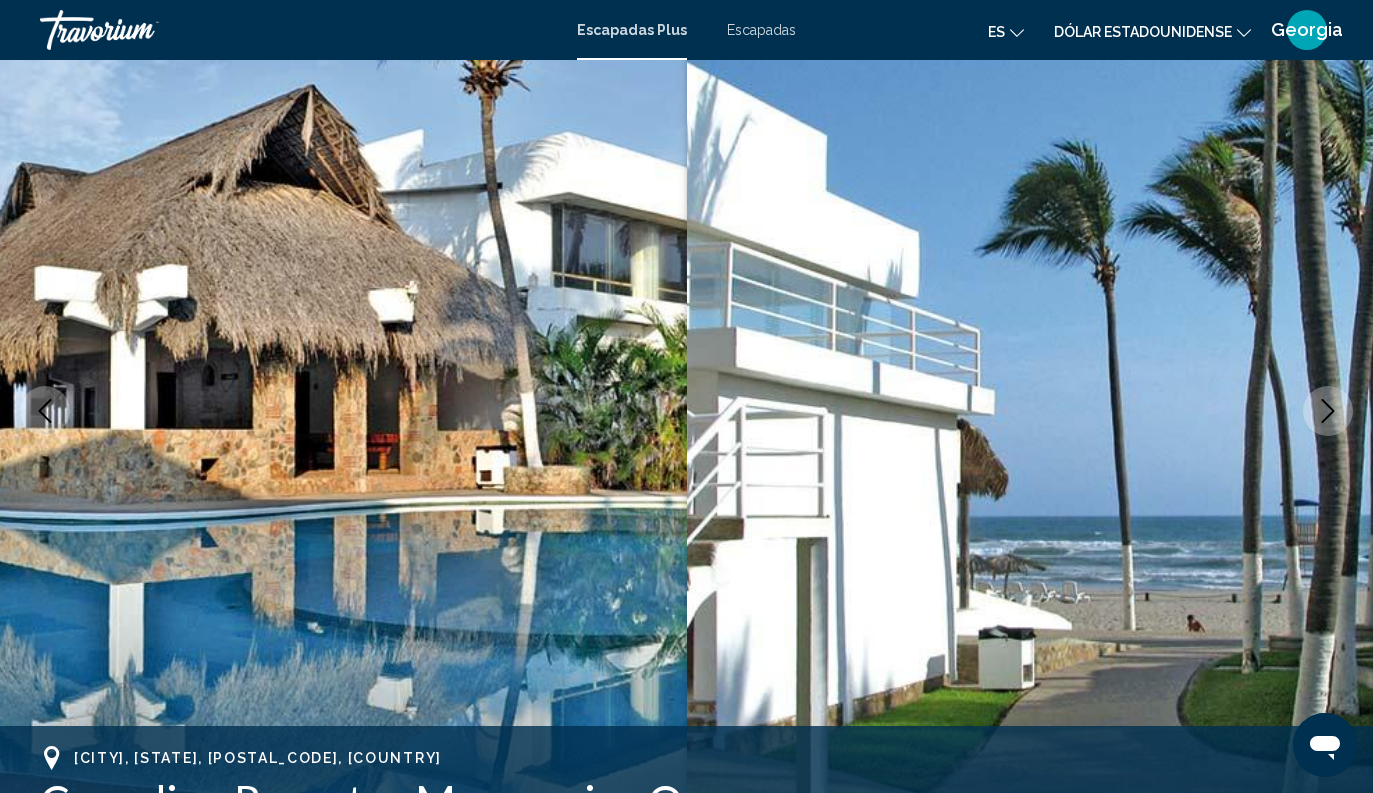scroll, scrollTop: 0, scrollLeft: 0, axis: both 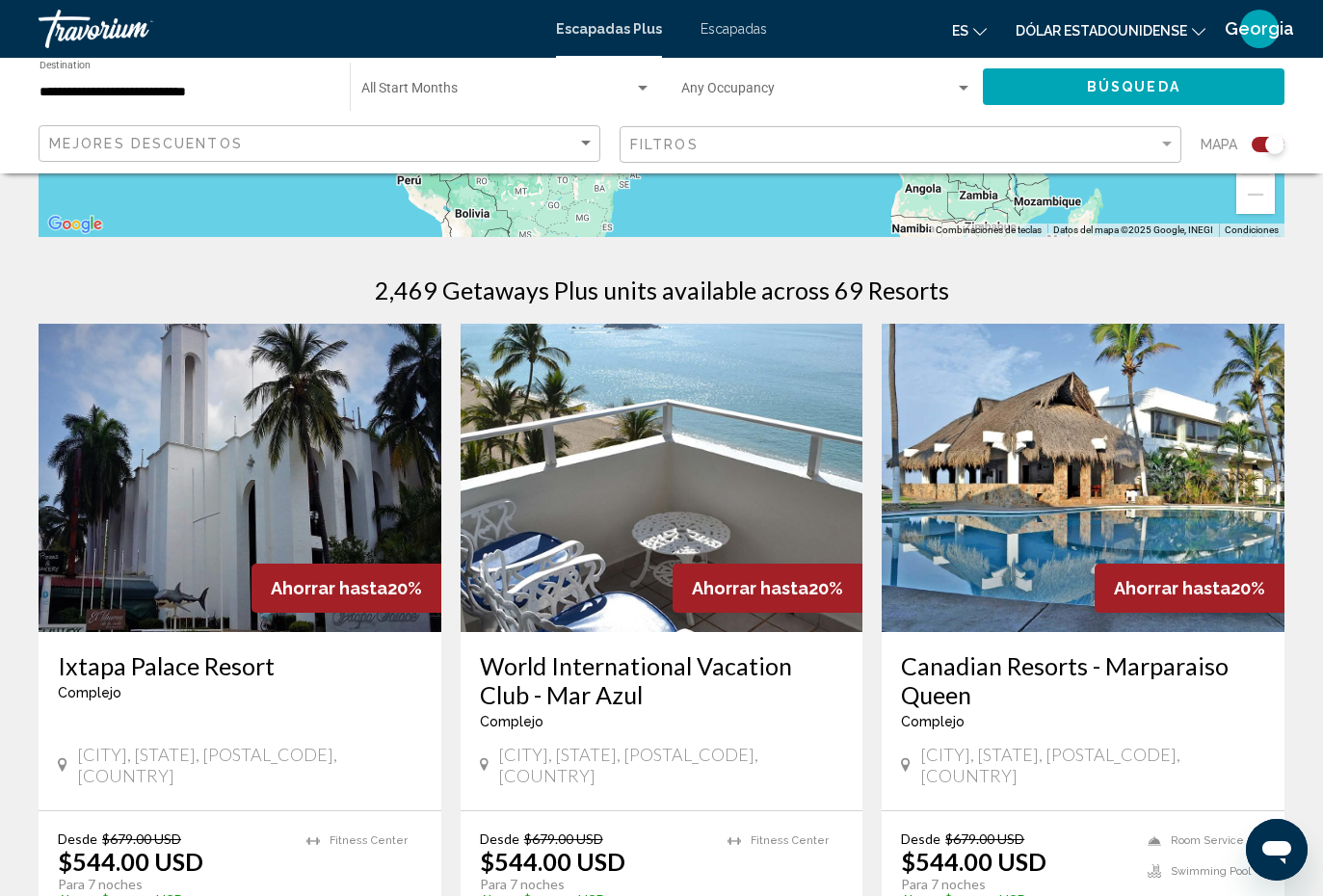 click on "4 units" at bounding box center (1144, 955) 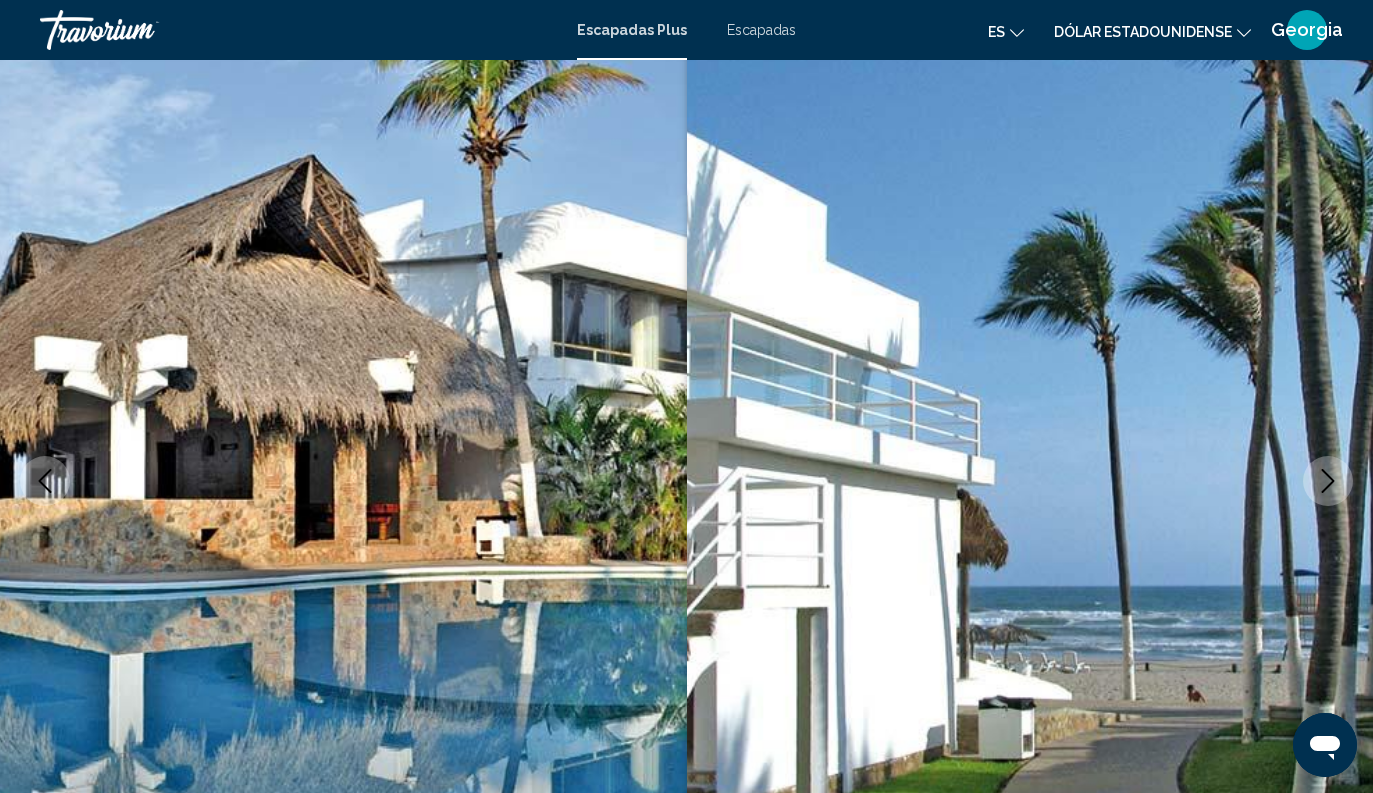 scroll, scrollTop: 0, scrollLeft: 0, axis: both 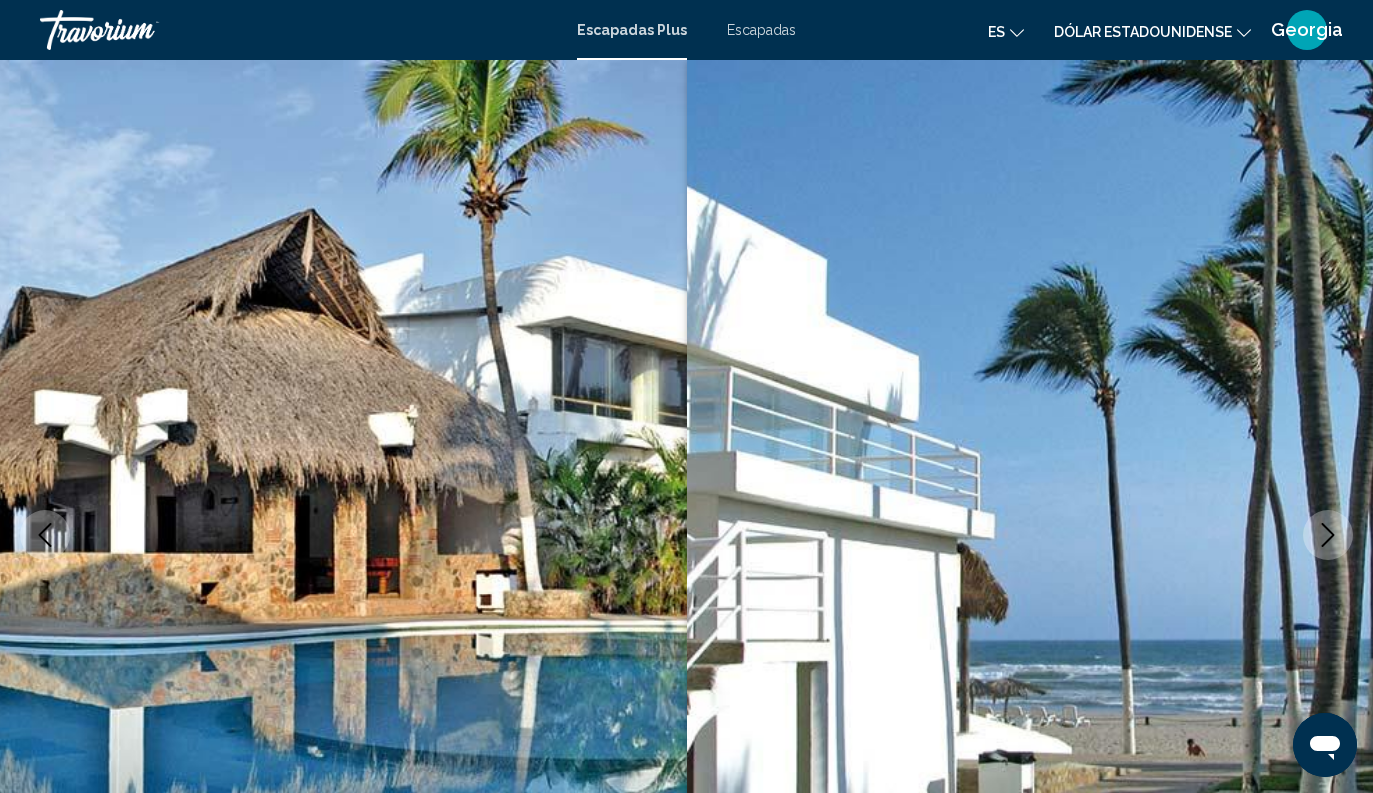 click 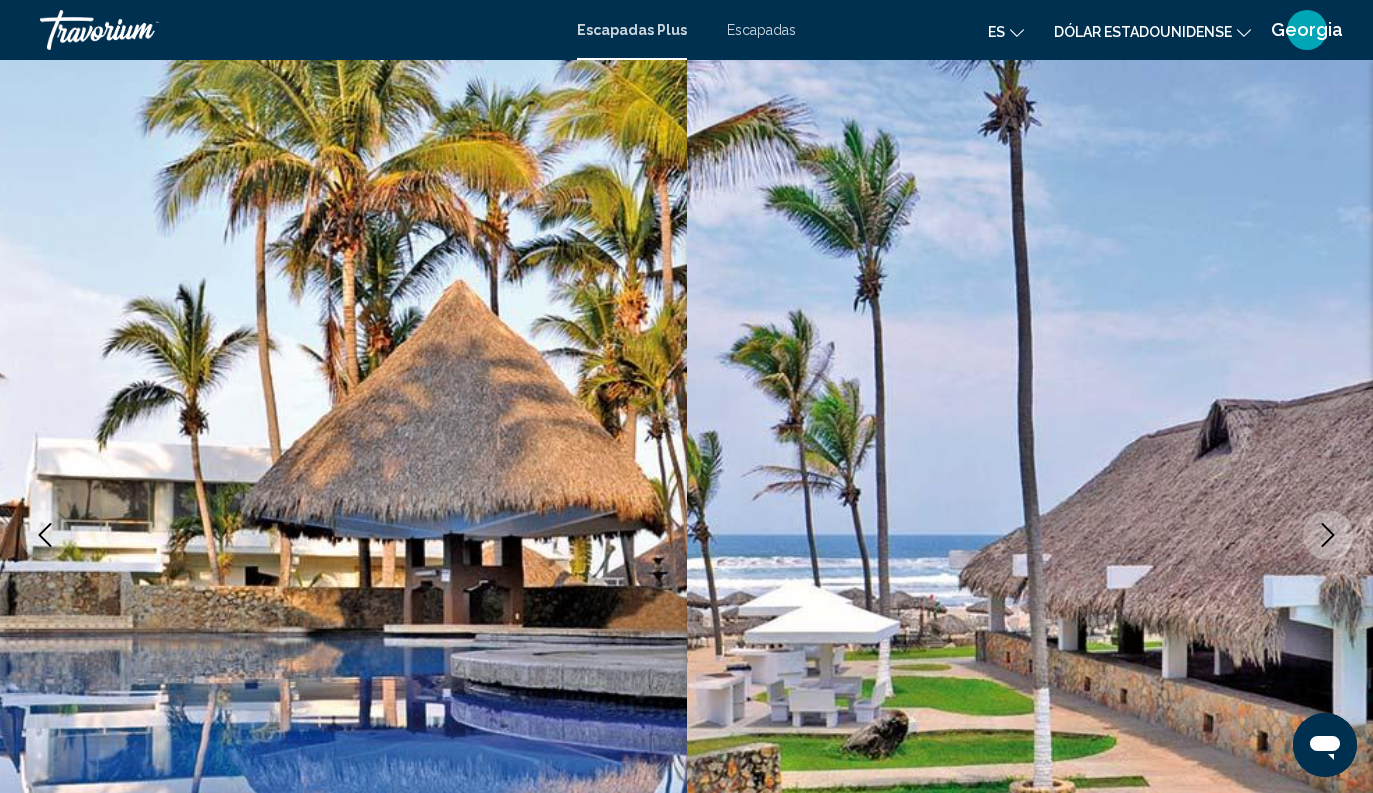 click 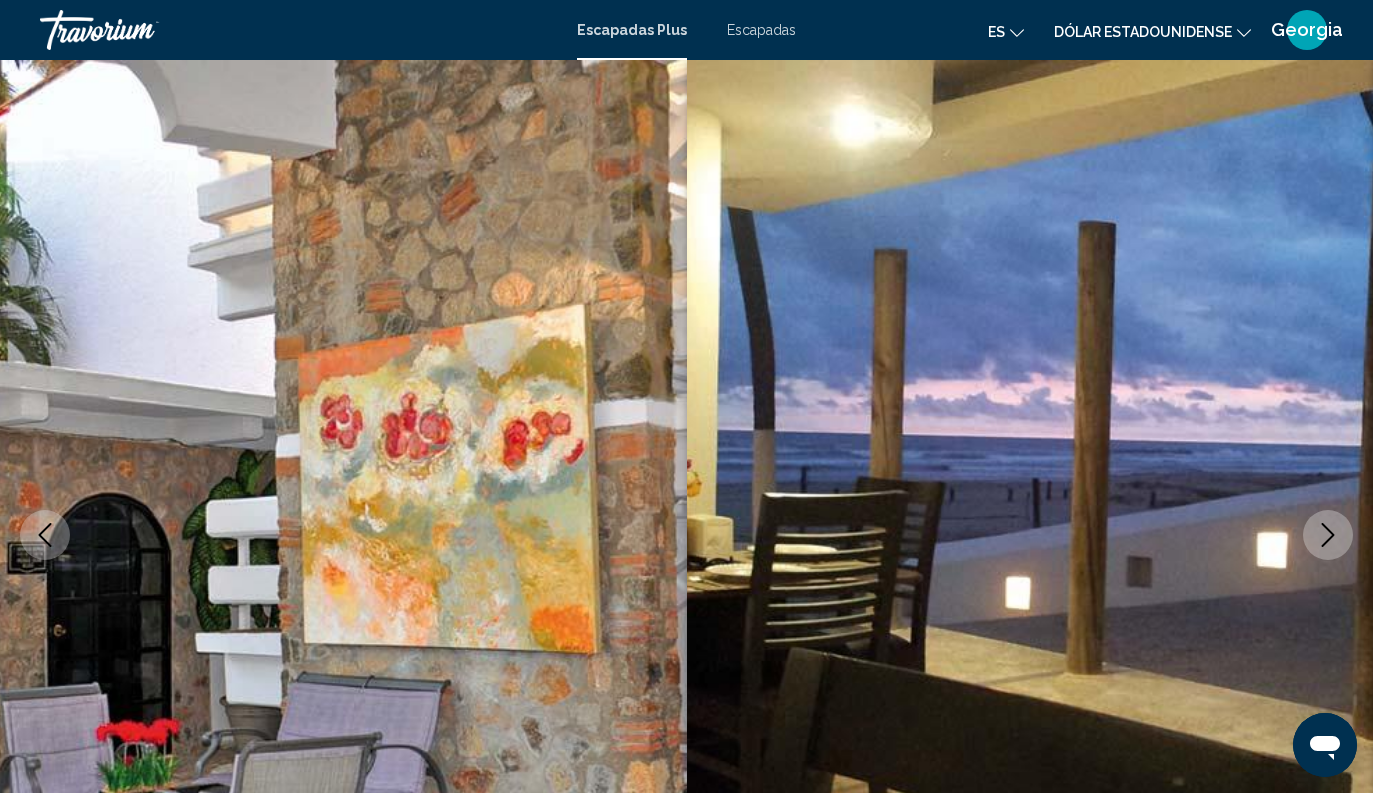 click 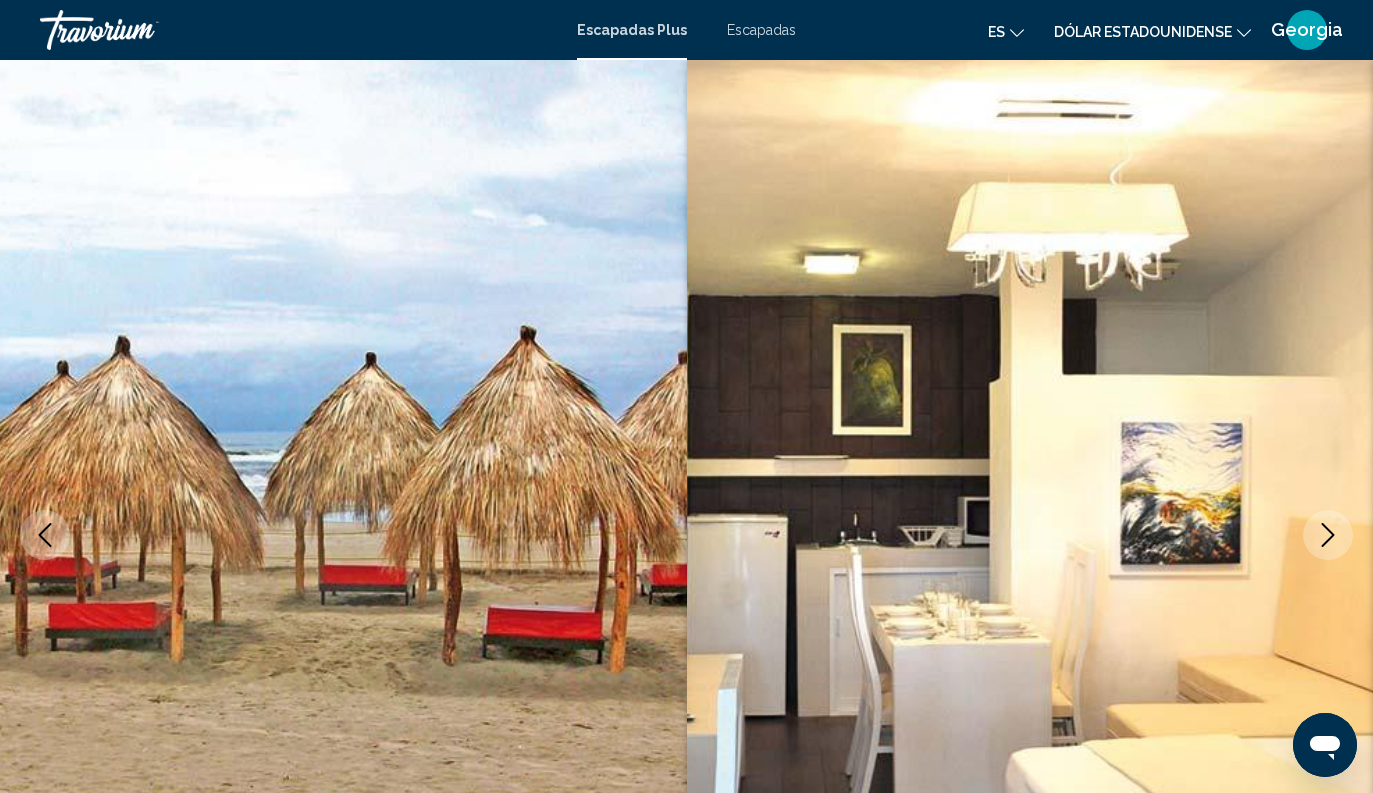 click 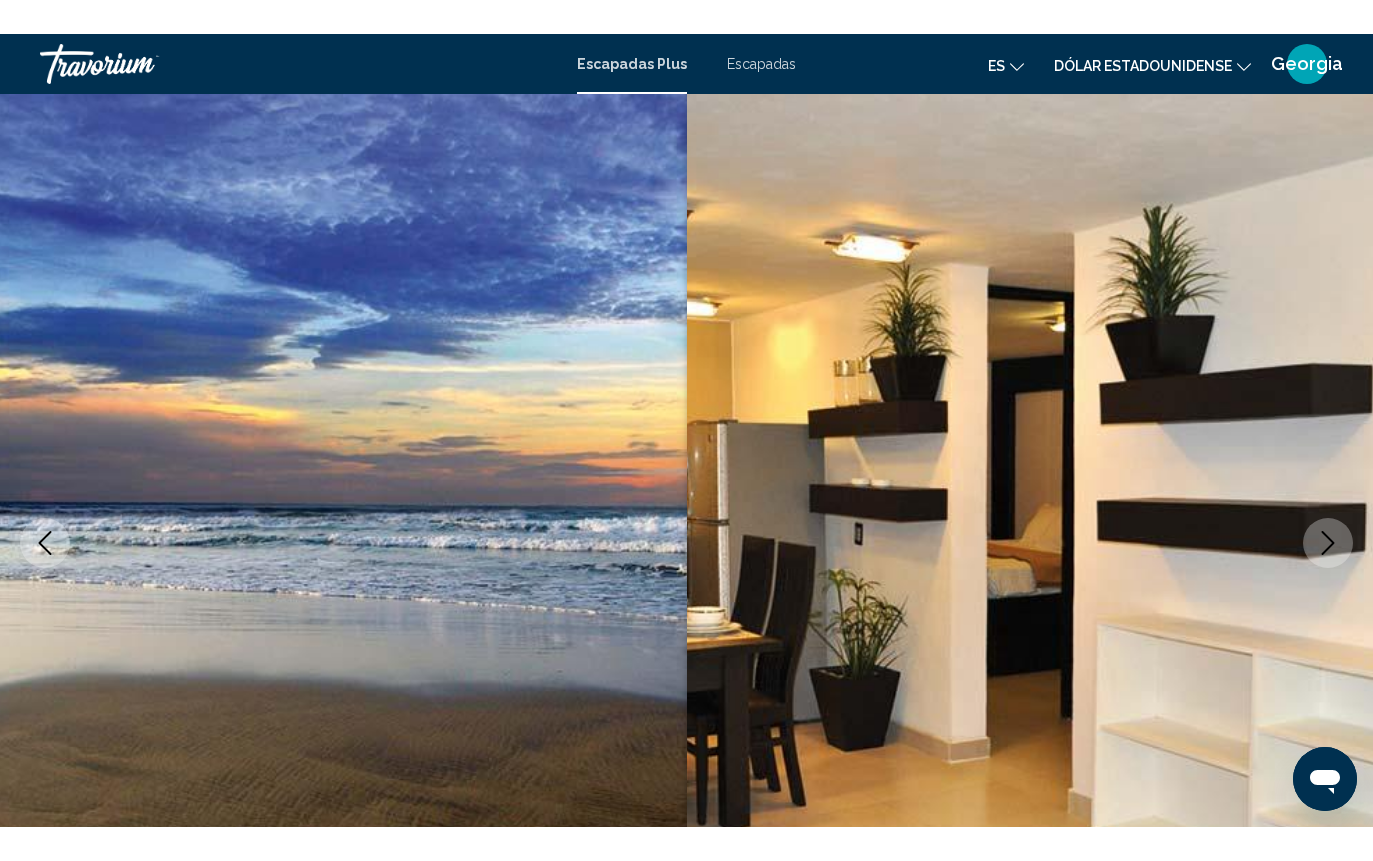 scroll, scrollTop: 0, scrollLeft: 0, axis: both 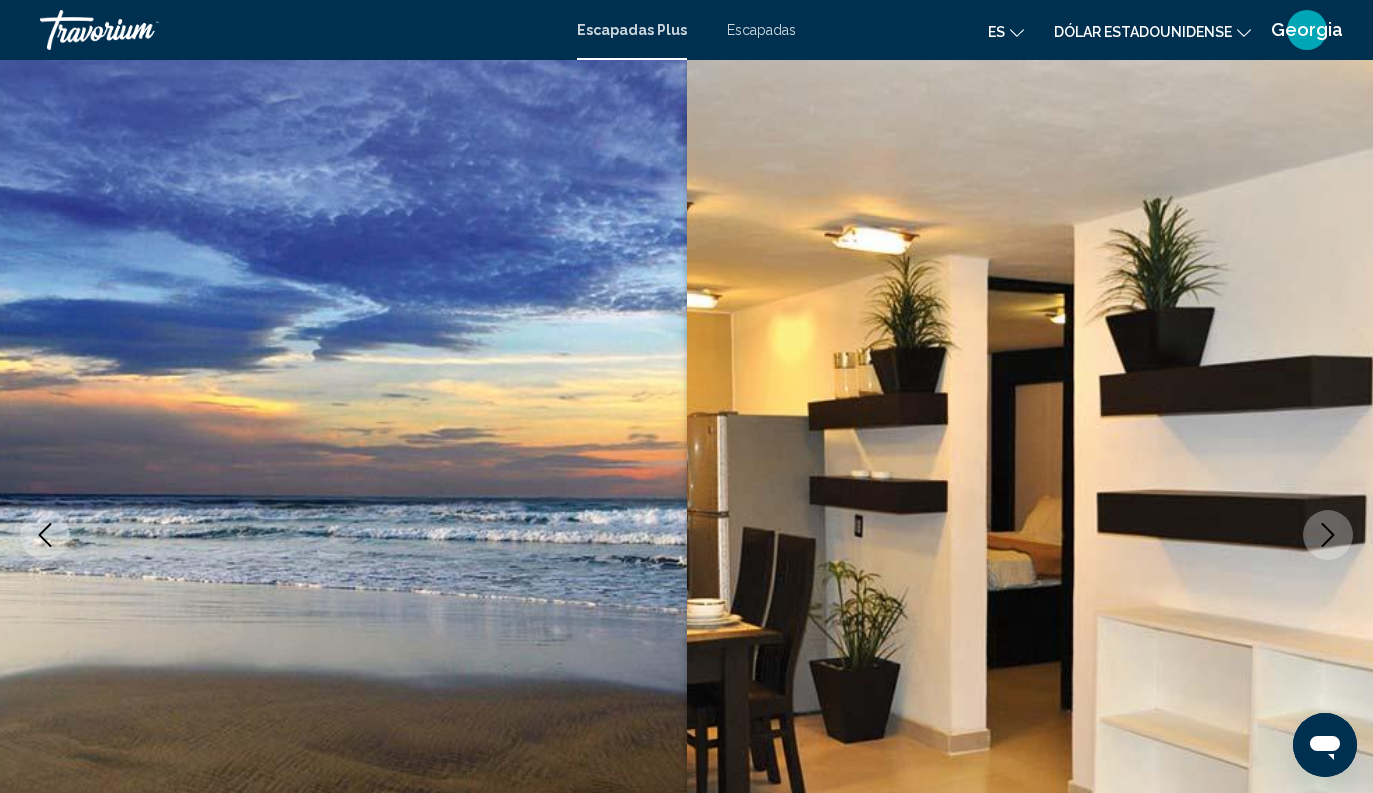 click 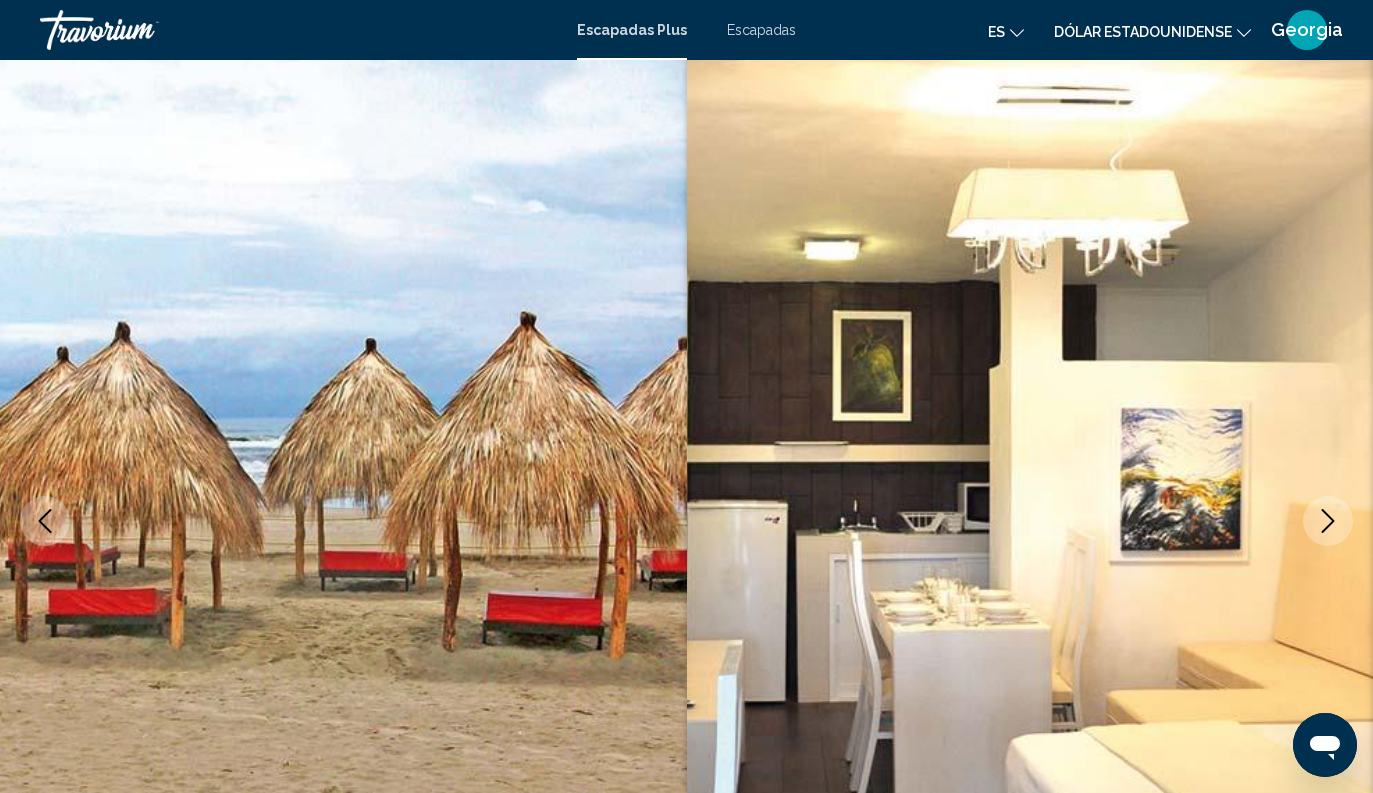 scroll, scrollTop: 0, scrollLeft: 0, axis: both 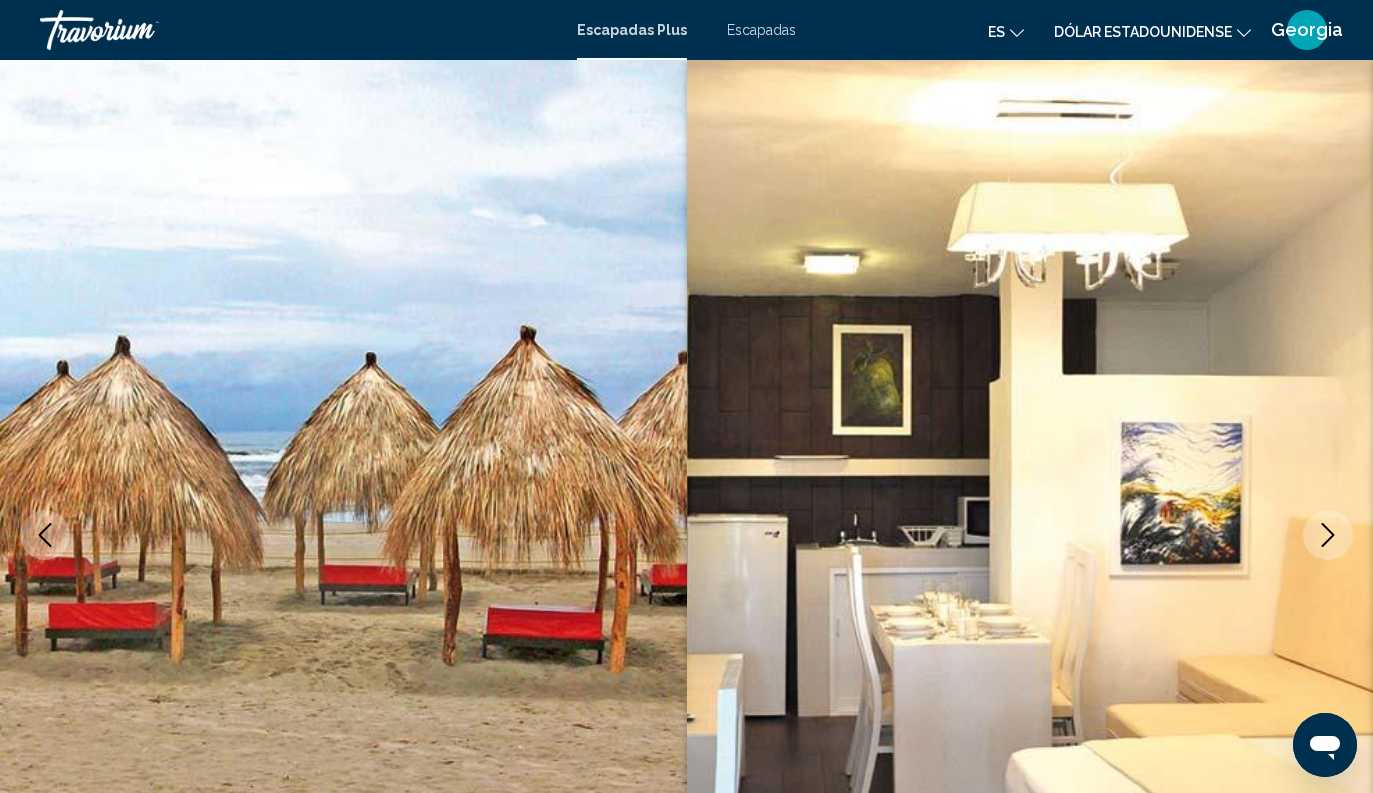click on "es" 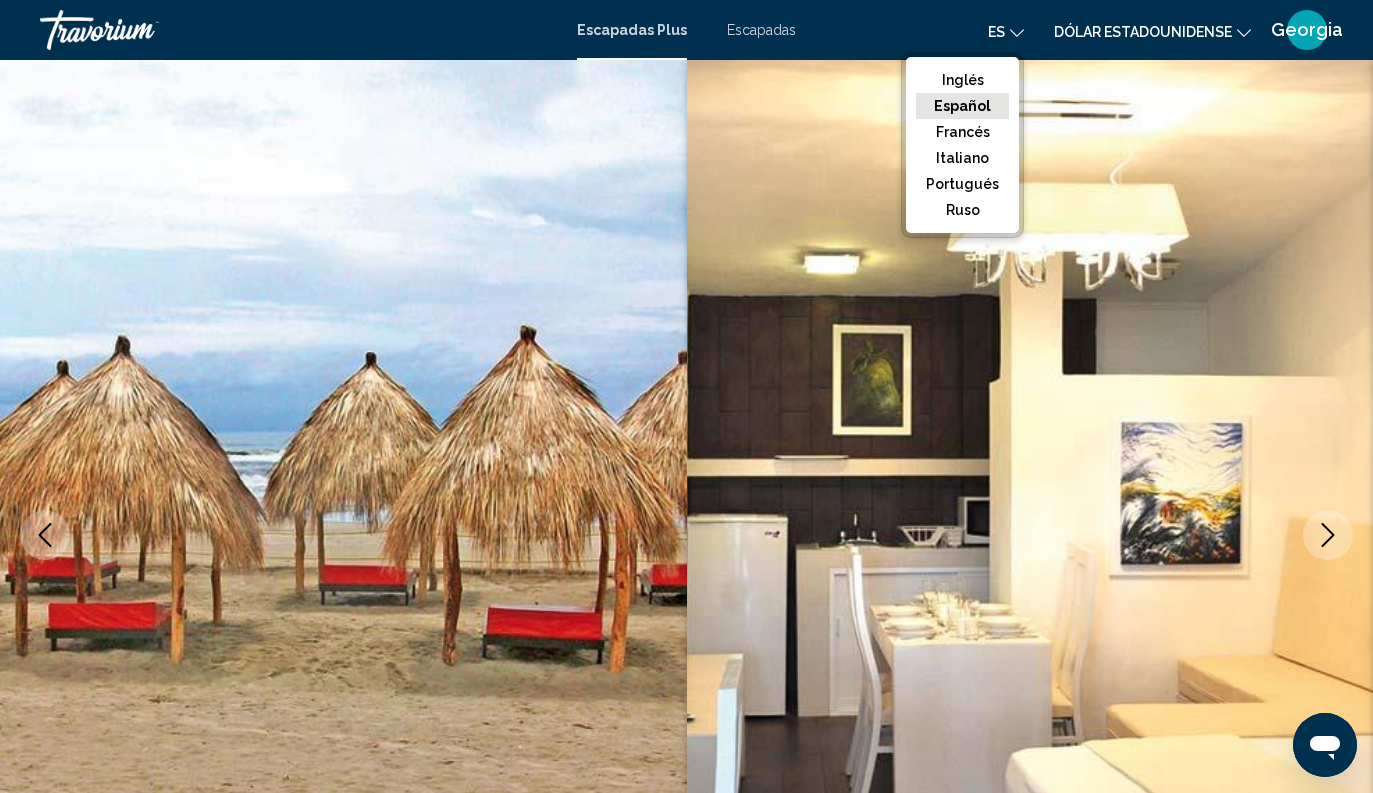 click on "Español" 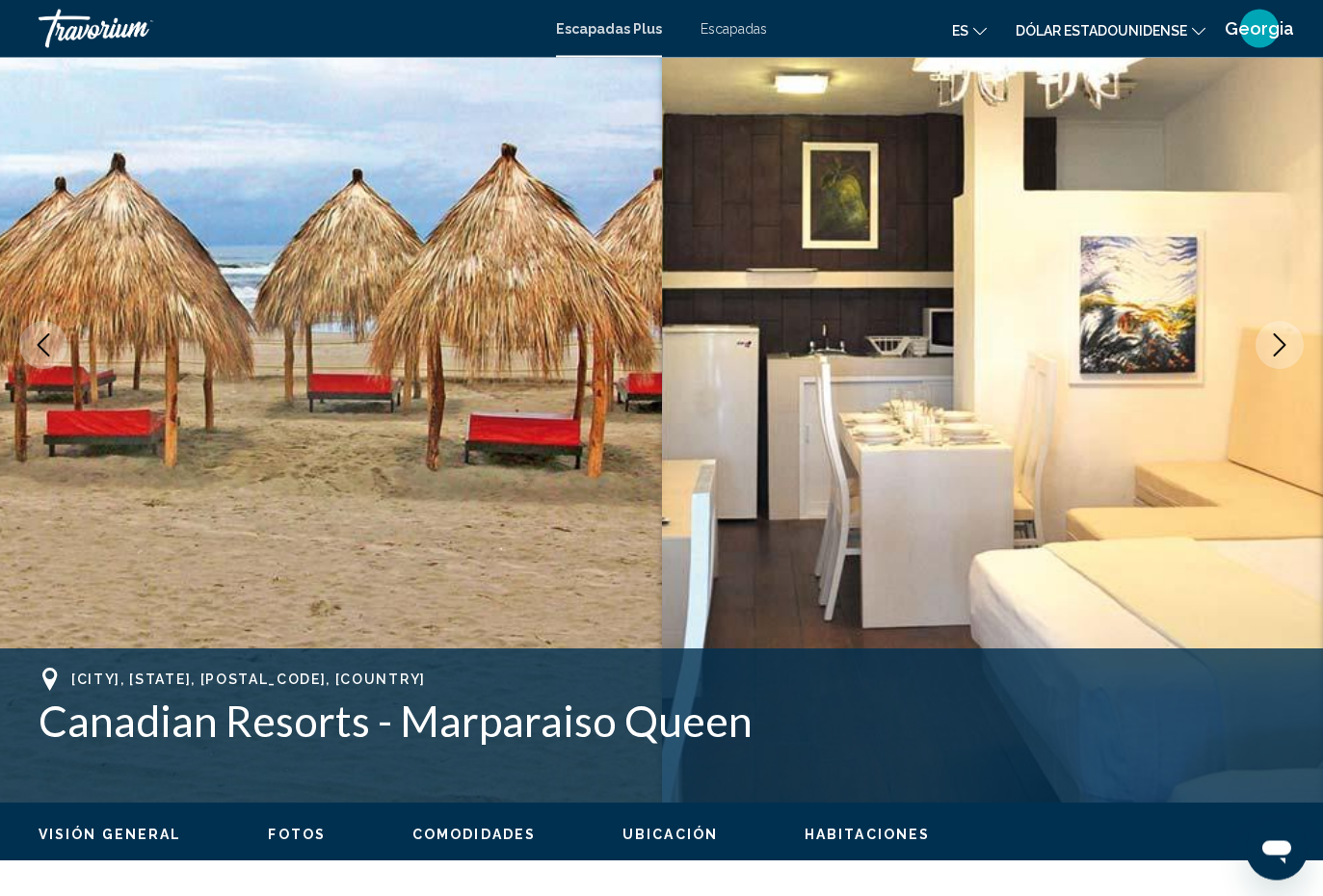 scroll, scrollTop: 171, scrollLeft: 0, axis: vertical 